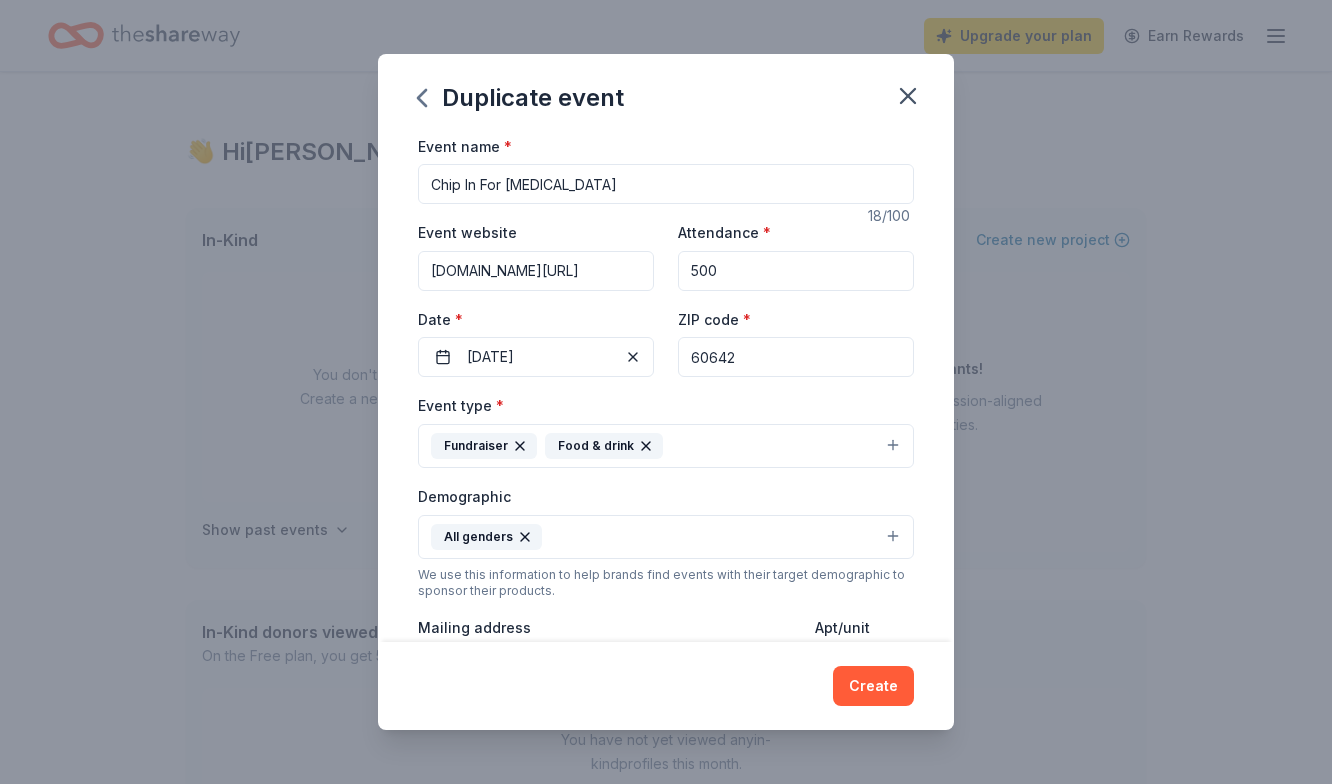 scroll, scrollTop: 0, scrollLeft: 0, axis: both 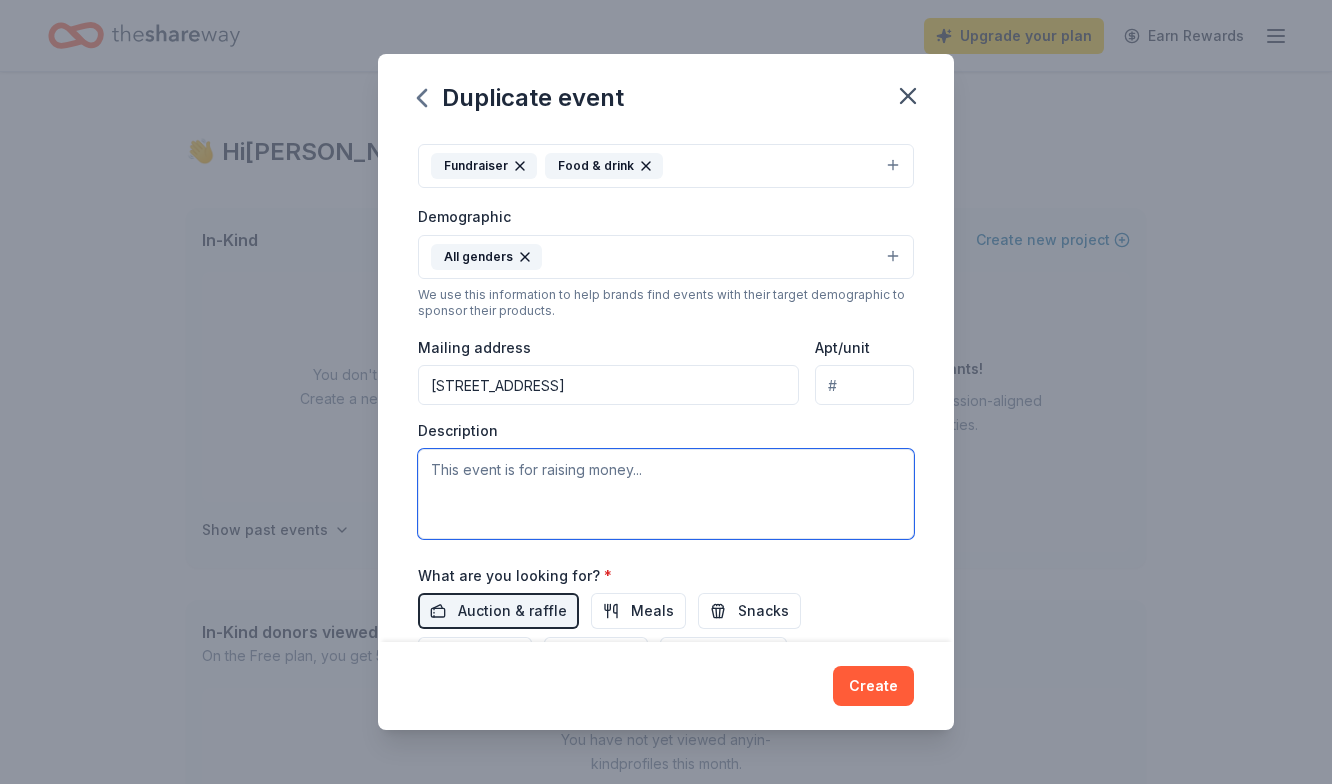 click at bounding box center (666, 494) 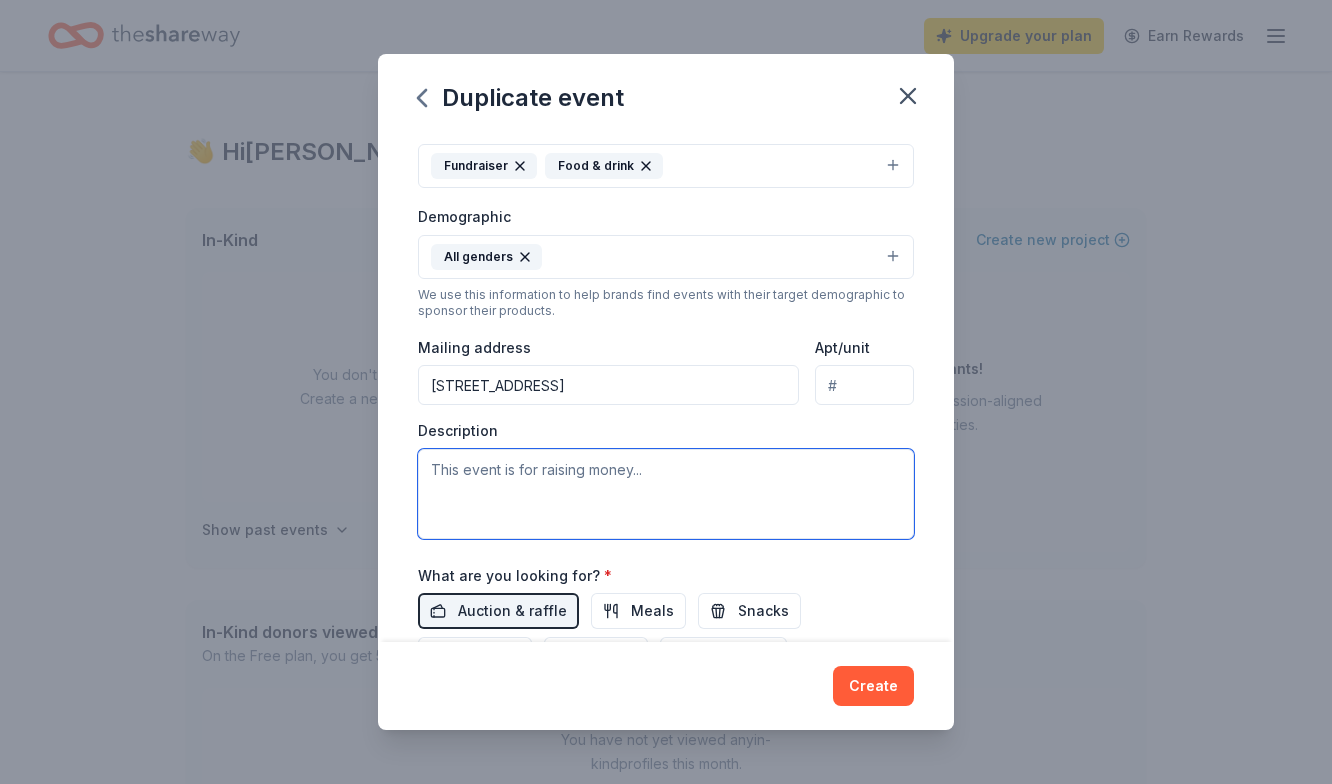 paste on "My name is Laurie Chern.  I work with Autism Speaks, a non-for-profit organization that provides tools and resources to local families impacted by autism.  For the past 8 years, we have hosted Chip In for Autism, a casino-themed gala, to raise funds for this important cause. This year, the event will take place on Saturday, November 8th, 2025, at Morgan Manufacturing in Chicago.
Aside from casino gaming, we host a silent auction that offers a variety of attractive items which promote local businesses, restaurants, hotels and retail shops, as well as assist us in reaching our fundraising goals.  We look forward to hosting over 400 guests at the event, and your donation gives us the opportunity to offer unique and valuable items as we raise funds for such an important cause.
To learn more about the event, please visit our website at autismspeaks.org/chipin.
Thank you for your consideration." 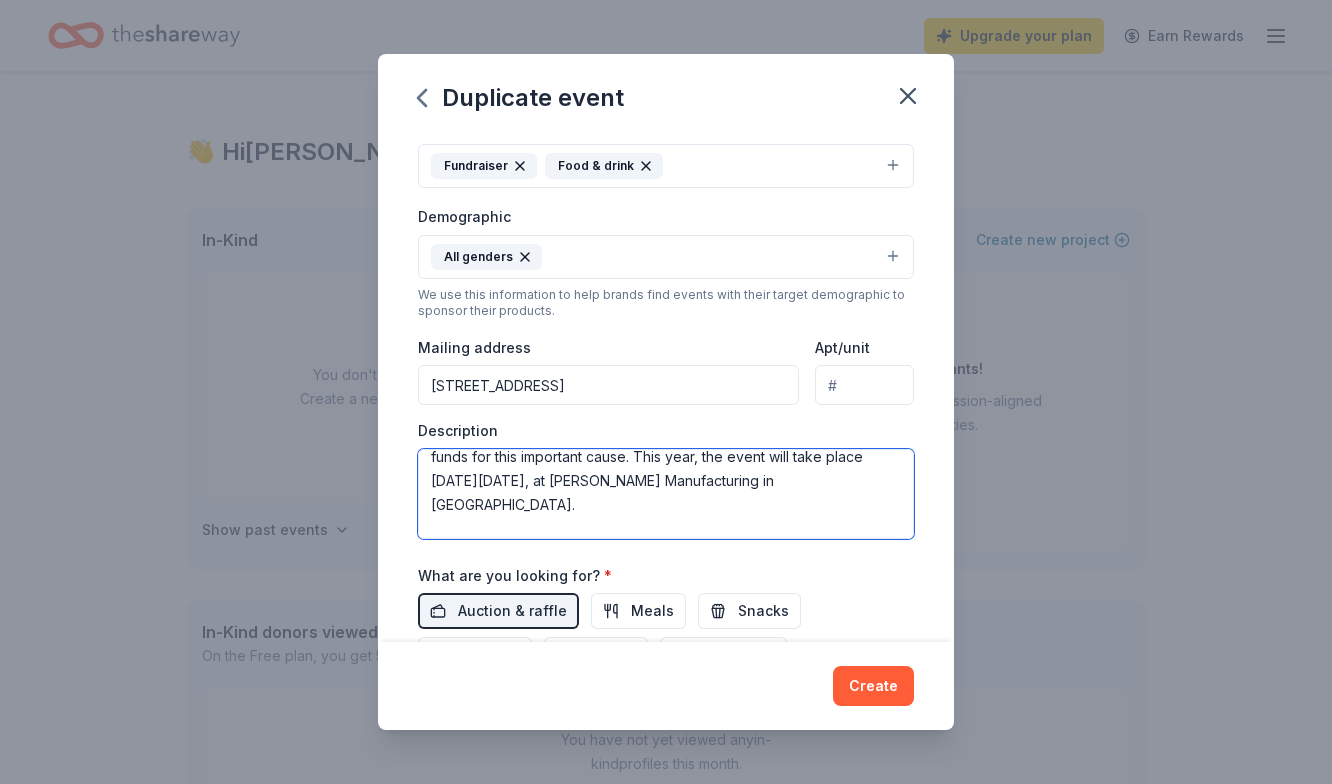 scroll, scrollTop: 116, scrollLeft: 0, axis: vertical 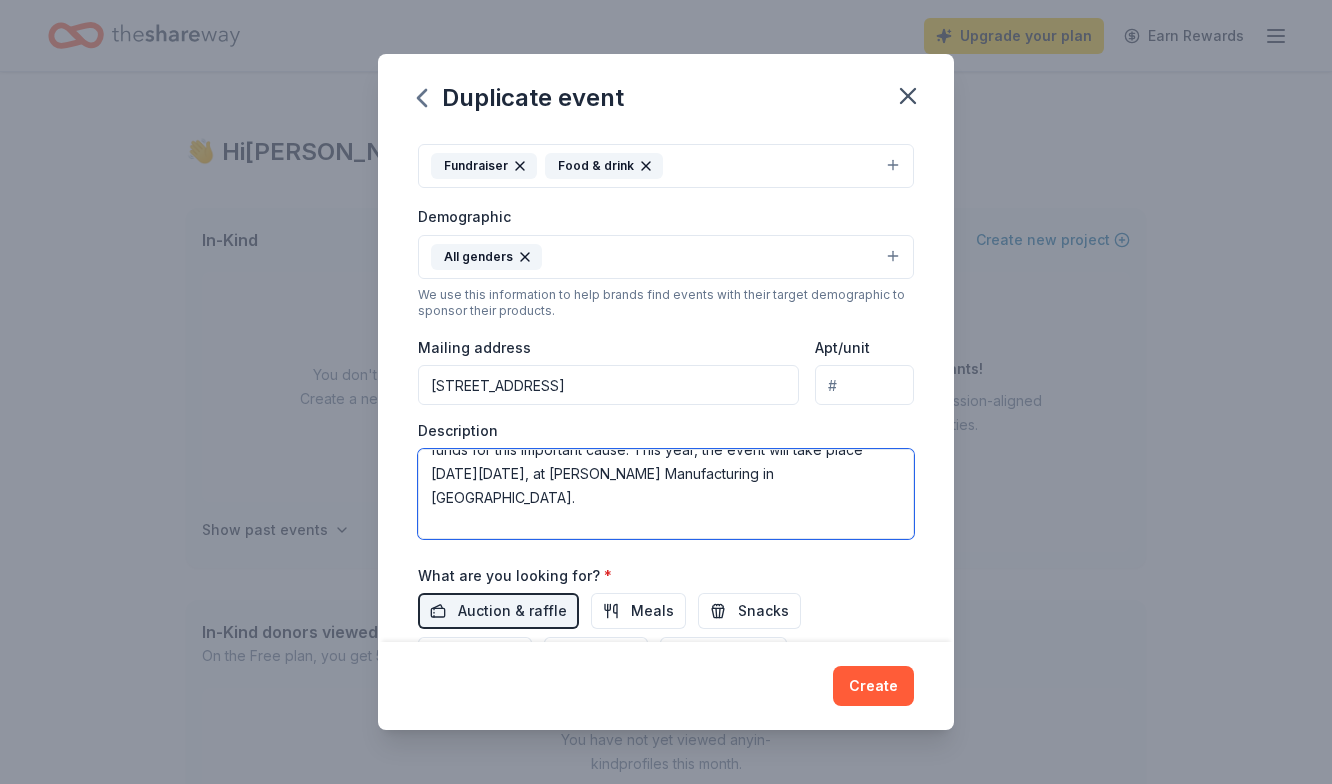 click on "My name is Laurie Chern.  I work with Autism Speaks, a non-for-profit organization that provides tools and resources to local families impacted by autism.  For the past 8 years, we have hosted Chip In for Autism, a casino-themed gala, to raise funds for this important cause. This year, the event will take place on Saturday, November 8th, 2025, at Morgan Manufacturing in Chicago.
Aside from casino gaming, we host a silent auction that offers a variety of attractive items which promote local businesses, restaurants, hotels and retail shops, as well as assist us in reaching our fundraising goals.  We look forward to hosting over 400 guests at the event, and your donation gives us the opportunity to offer unique and valuable items as we raise funds for such an important cause.
To learn more about the event, please visit our website at autismspeaks.org/chipin.
Thank you for your consideration." at bounding box center (666, 494) 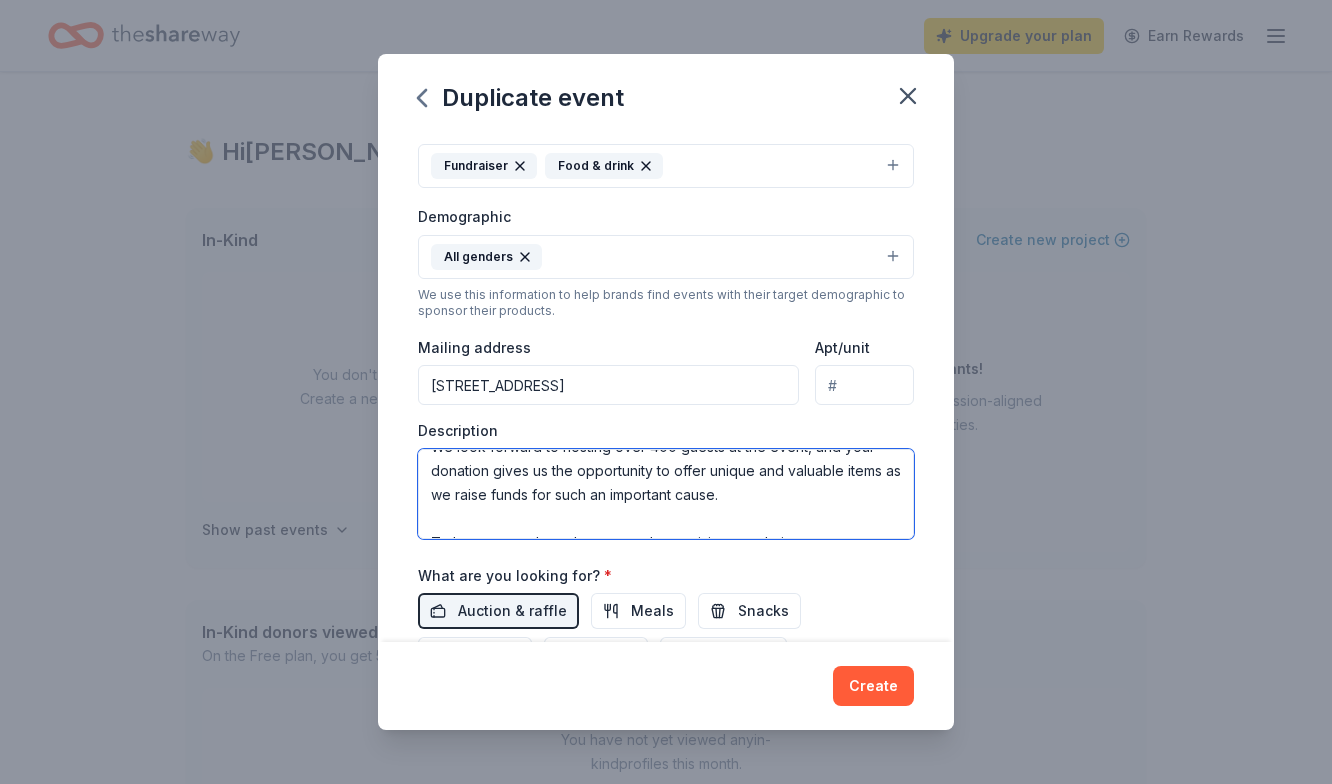 scroll, scrollTop: 255, scrollLeft: 0, axis: vertical 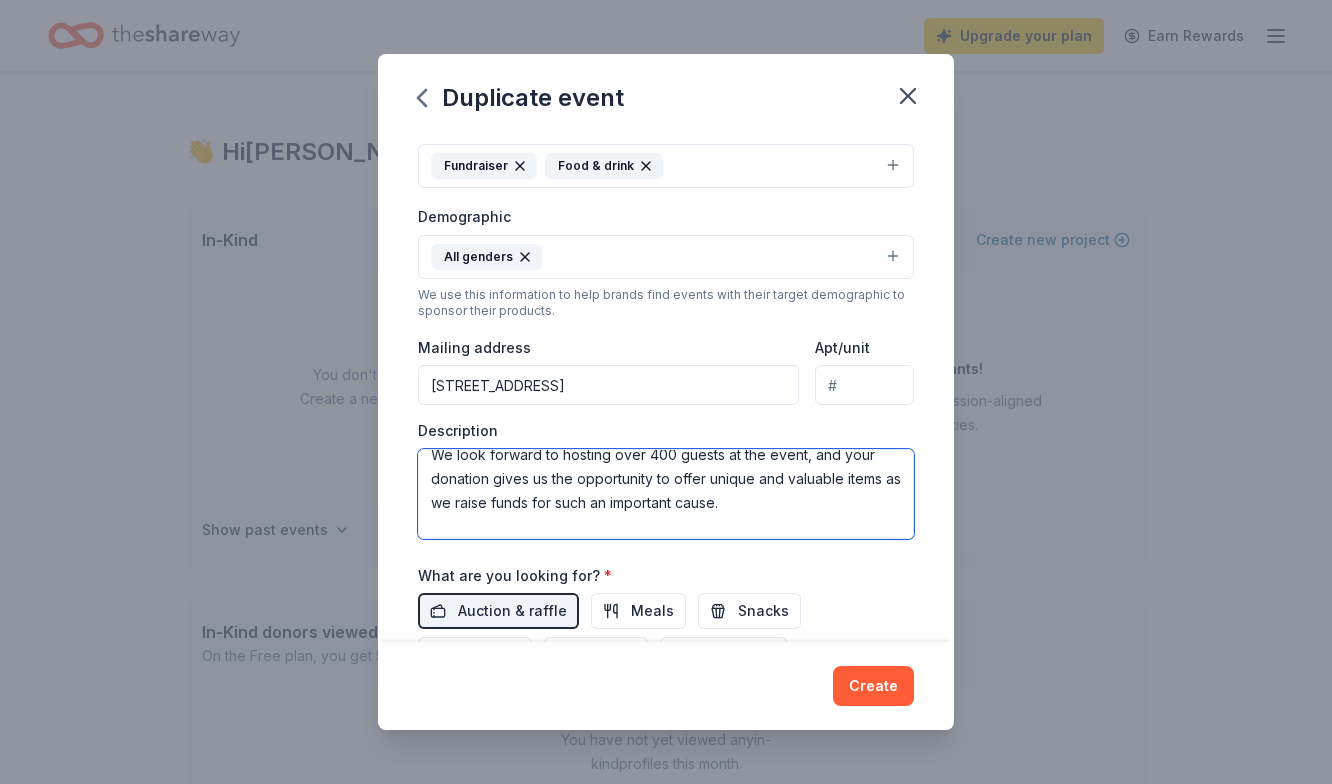 click on "My name is Laurie Chern.  I work with Autism Speaks, a non-for-profit organization that provides tools and resources to local families impacted by autism.  For the past 8 years, we have hosted Chip In for Autism, a casino-themed gala, to raise funds for this important cause. This year, the event will take place on Saturday, November 8th, 2025, at Morgan Manufacturing in Chicago.
Aside from casino gaming, we host a silent auction that offers a variety of attractive items which promote local businesses, restaurants, hotels and retail shops, as well as assist us in reaching our fundraising goals.  We look forward to hosting over 400 guests at the event, and your donation gives us the opportunity to offer unique and valuable items as we raise funds for such an important cause.
To learn more about the event, please visit our website at autismspeaks.org/chipin.
Thank you for your consideration." at bounding box center (666, 494) 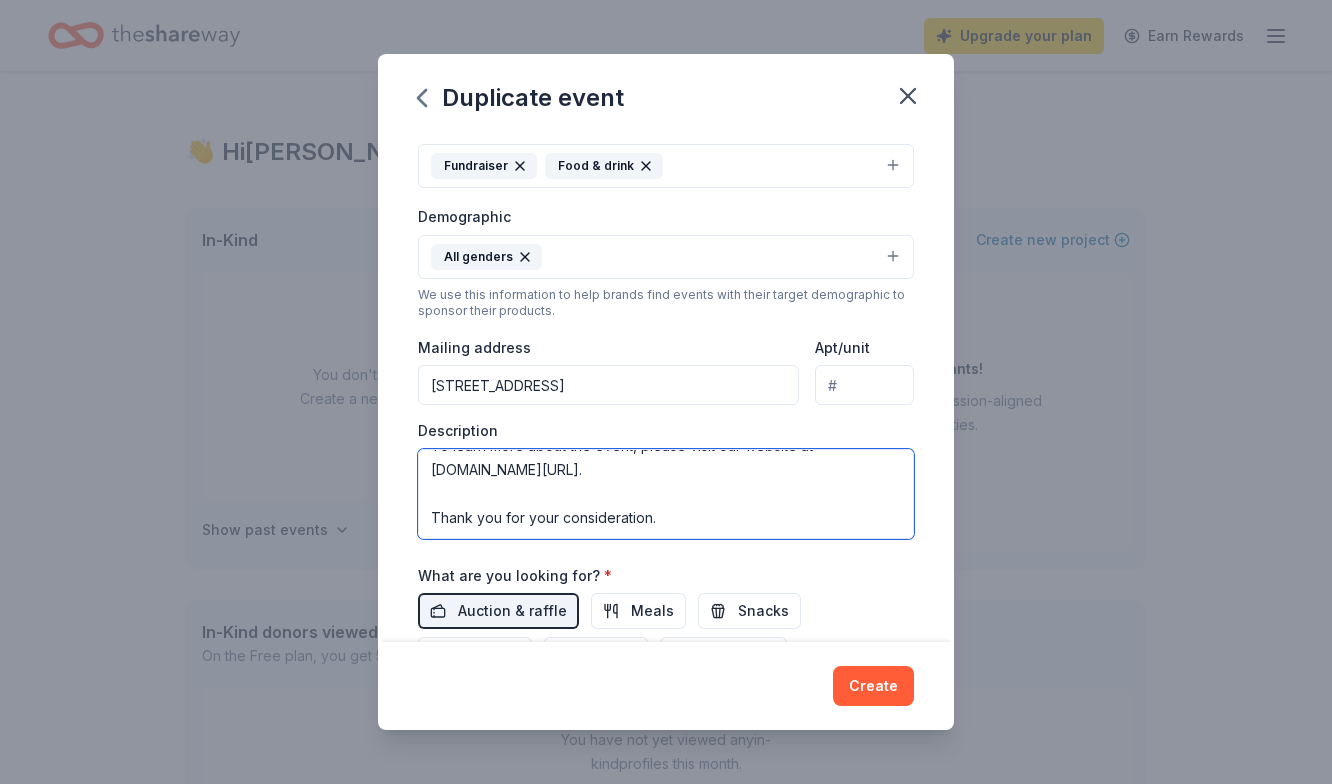 scroll, scrollTop: 336, scrollLeft: 0, axis: vertical 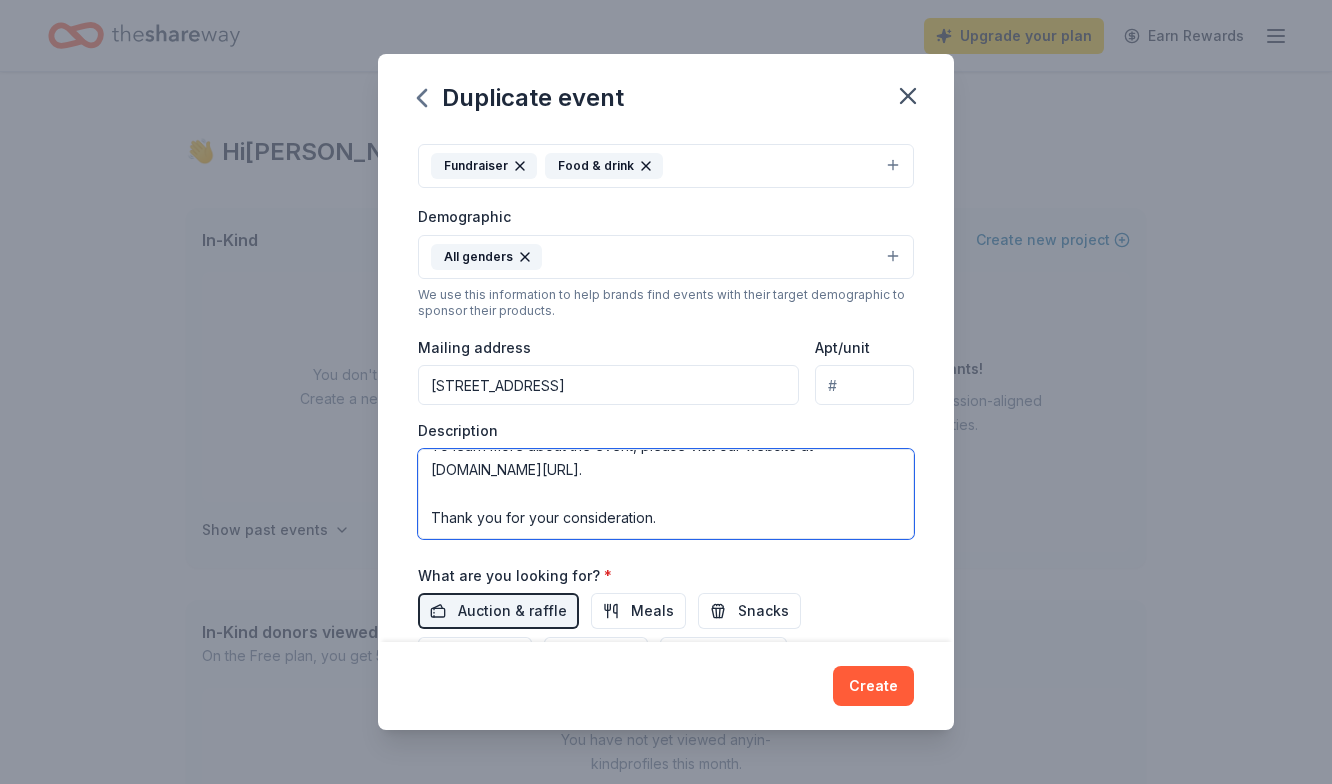 click on "My name is Laurie Chern.  I work with Autism Speaks, a non-for-profit organization that provides tools and resources to local families impacted by autism.  For the past 8 years, we have hosted Chip In for Autism, a casino-themed gala, to raise funds for this important cause. This year, the event will take place on Saturday, November 8th, 2025, at Morgan Manufacturing in Chicago.
Aside from casino gaming, we host a silent auction that offers a variety of attractive items which promote local businesses, restaurants, hotels and retail shops, as well as assist us in reaching our fundraising goals.  We look forward to hosting over 400 guests at the event, and your donation gives us the opportunity to offer unique and valuable items as we raise funds for such an important cause.
To learn more about the event, please visit our website at autismspeaks.org/chipin.
Thank you for your consideration." at bounding box center [666, 494] 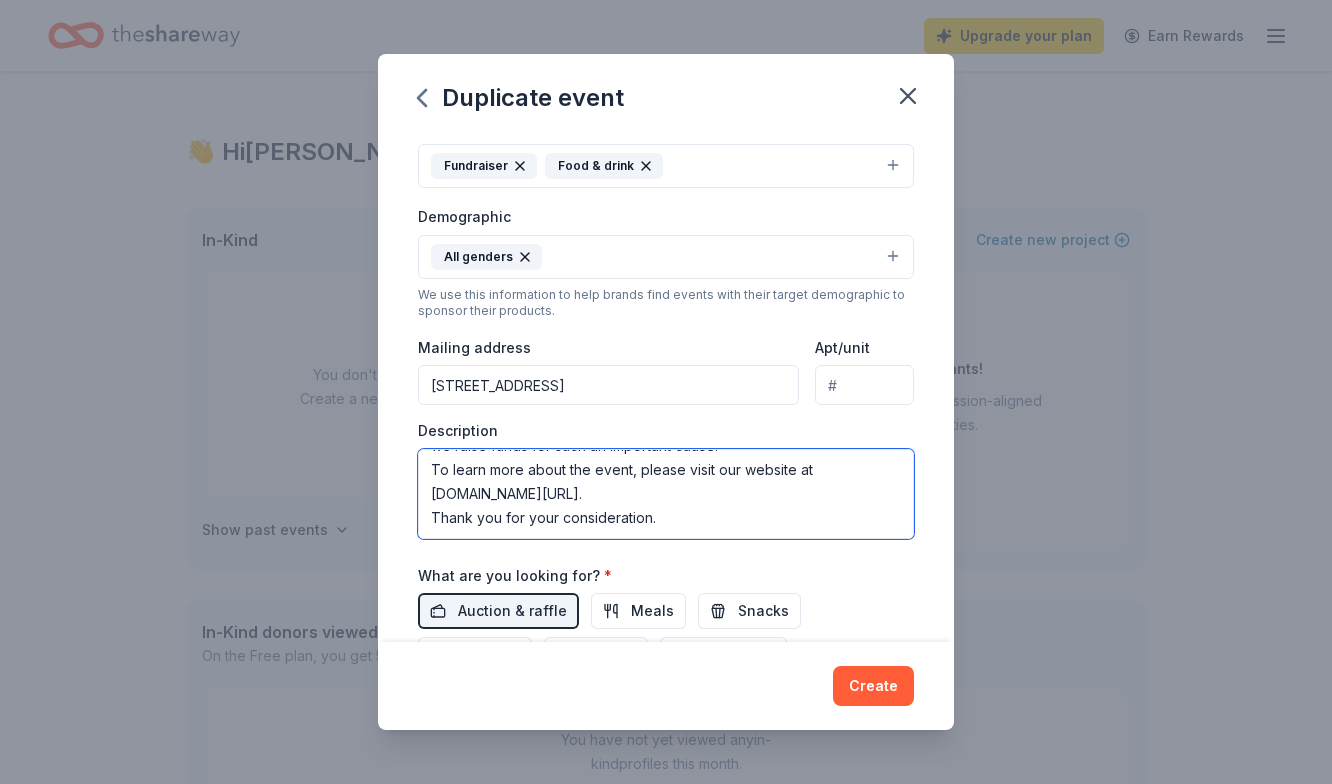 scroll, scrollTop: 312, scrollLeft: 0, axis: vertical 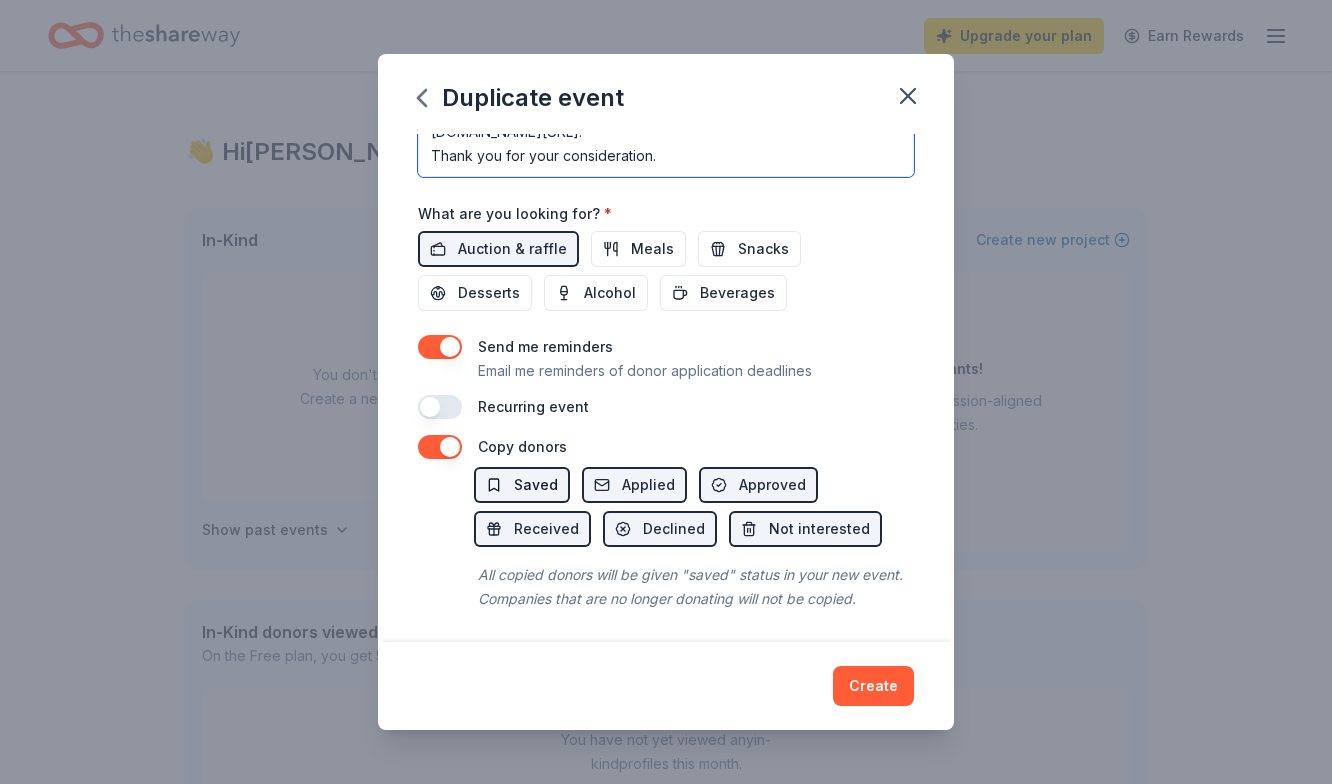 type on "My name is [PERSON_NAME].  I work with [MEDICAL_DATA] Speaks, a non-for-profit organization that provides tools and resources to local families impacted by [MEDICAL_DATA].  For the past 8 years, we have hosted Chip In for [MEDICAL_DATA], a casino-themed gala, to raise funds for this important cause. This year, the event will take place [DATE][DATE], at [PERSON_NAME] Manufacturing in [GEOGRAPHIC_DATA].
Aside from casino gaming, we host a silent auction that offers a variety of attractive items which promote local businesses, restaurants, hotels and retail shops, as well as assist us in reaching our fundraising goals.  We look forward to hosting over 400 guests at the event, and your donation gives us the opportunity to offer unique and valuable items as we raise funds for such an important cause.
To learn more about the event, please visit our website at [DOMAIN_NAME][URL].
Thank you for your consideration." 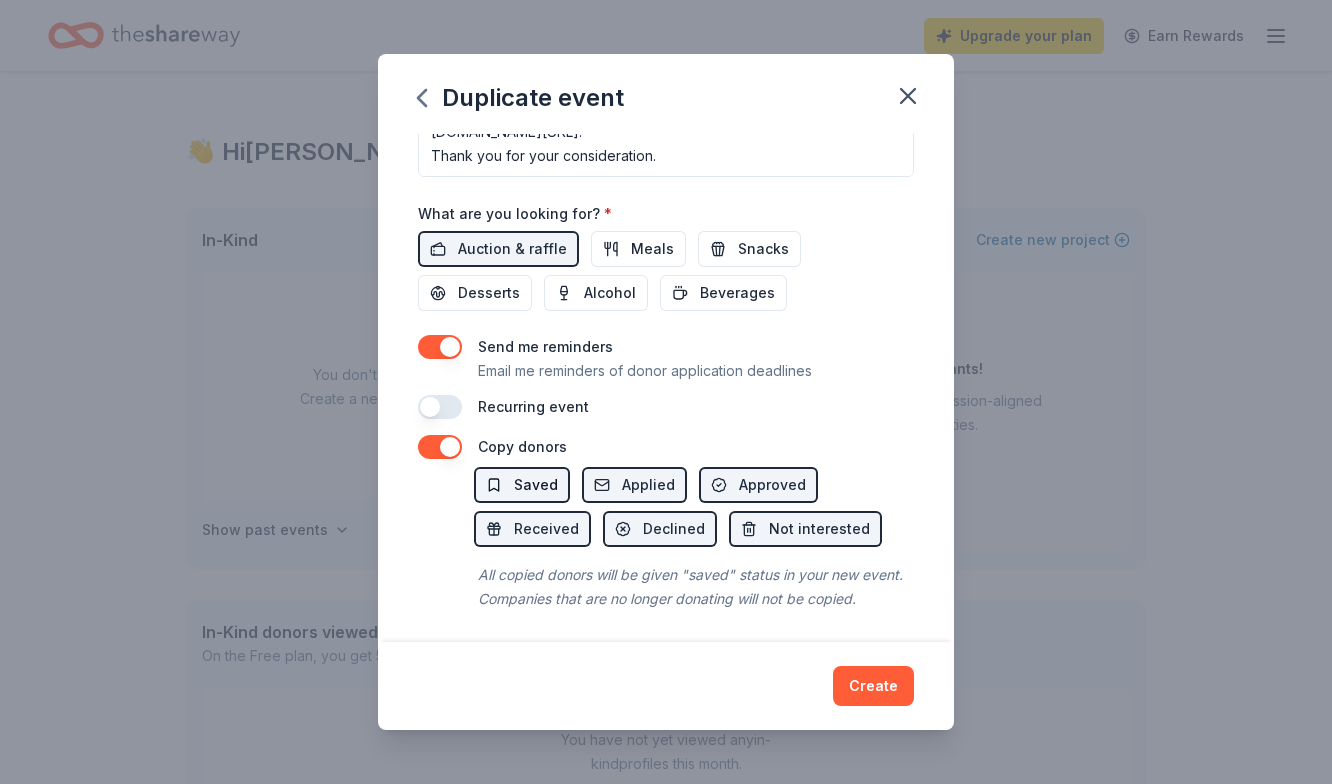 click on "Saved" at bounding box center [536, 485] 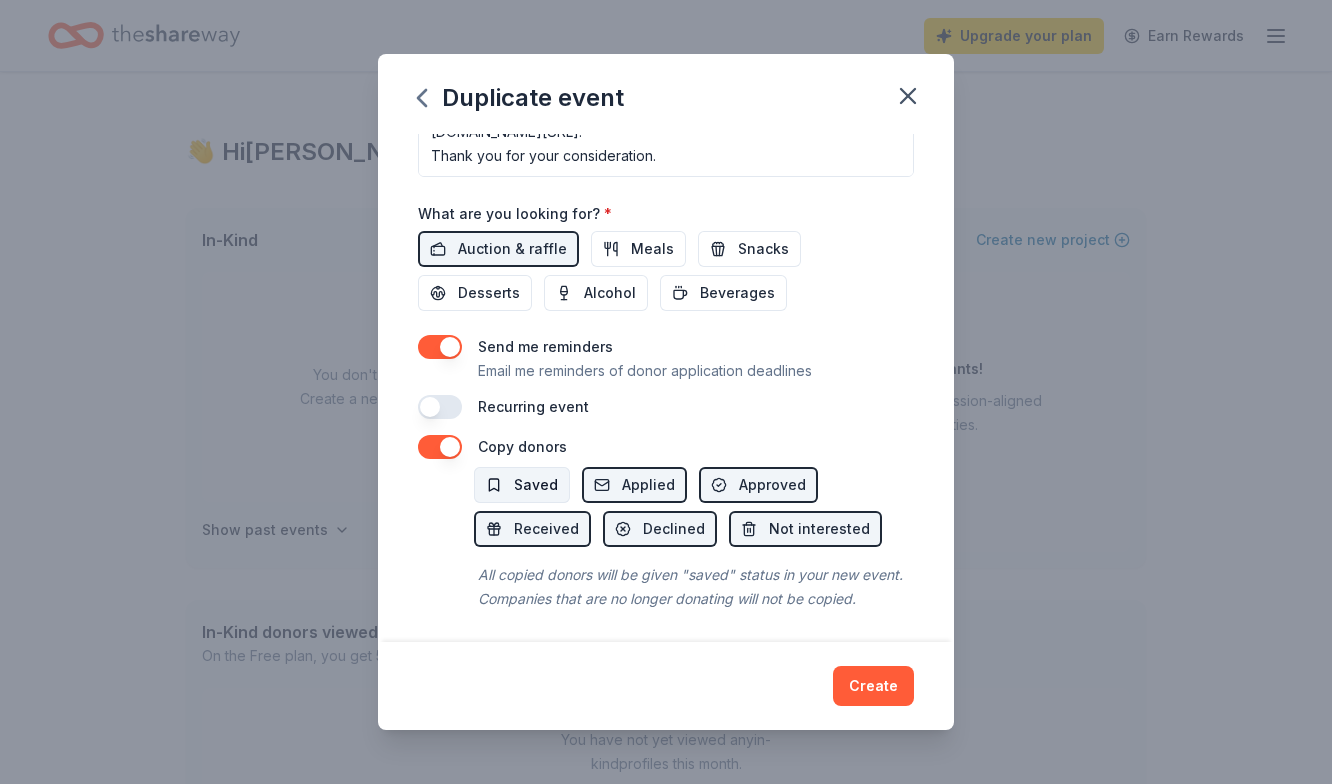 click on "Saved" at bounding box center [536, 485] 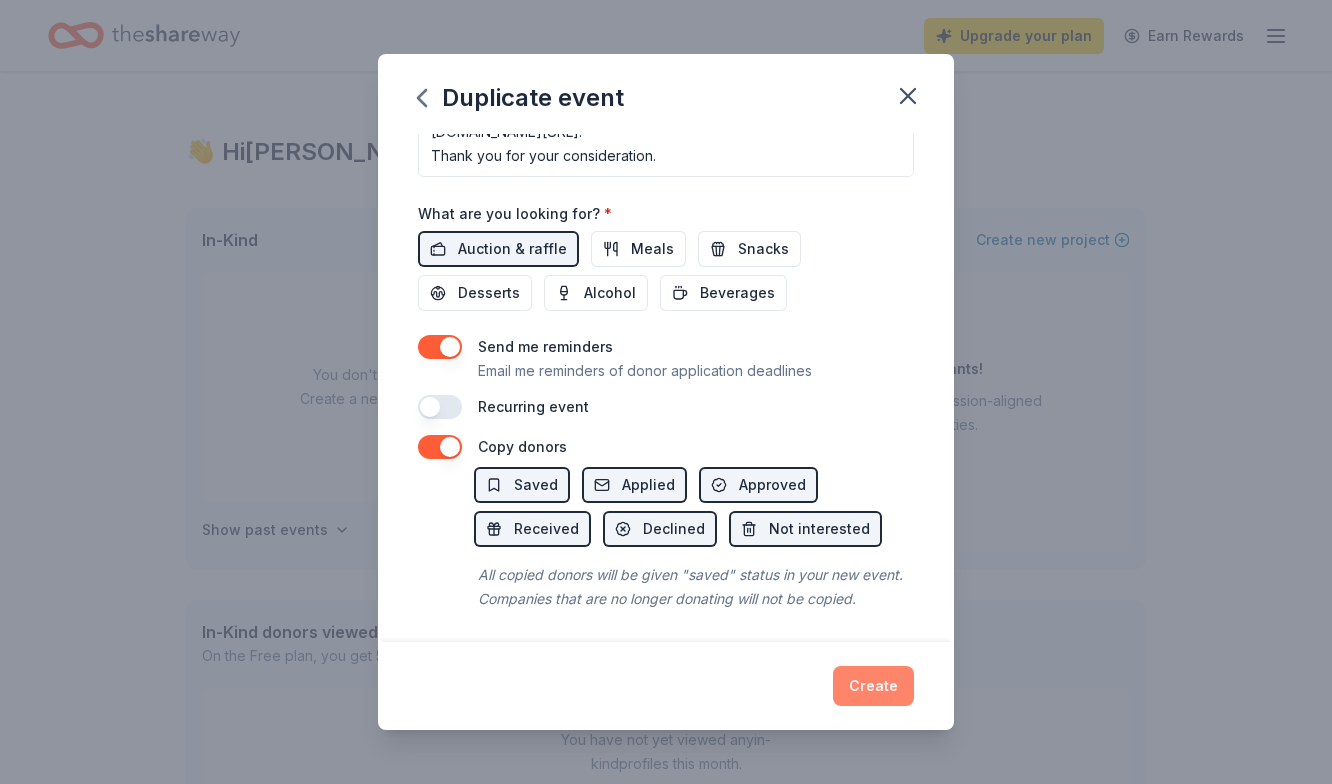 click on "Create" at bounding box center (873, 686) 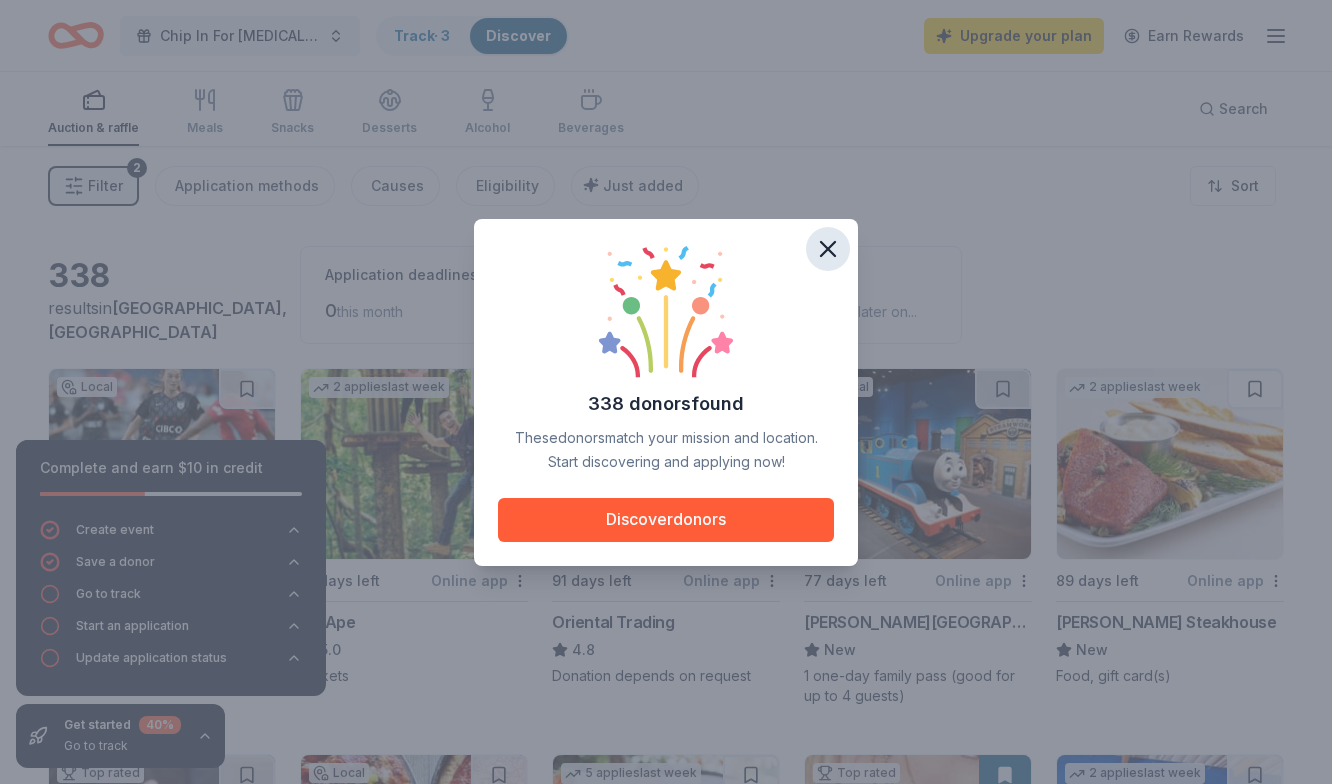 click 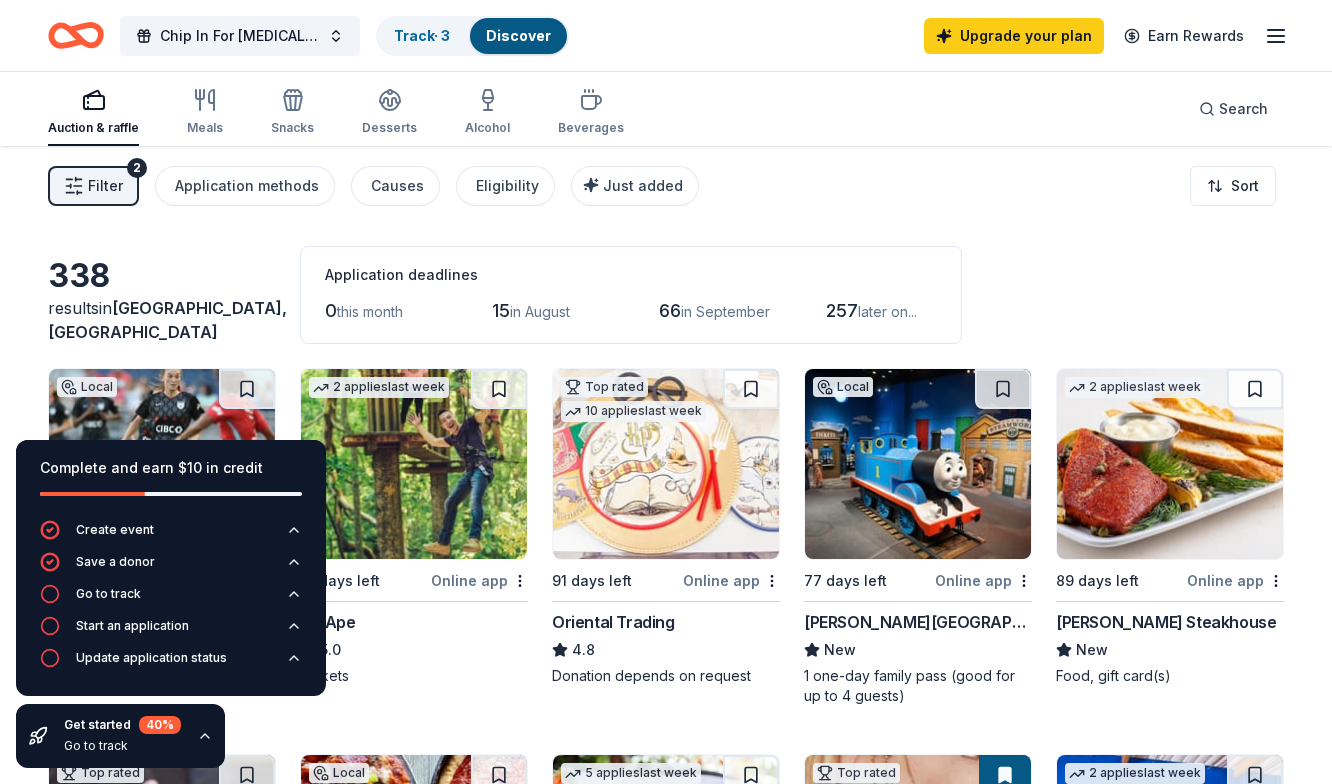 scroll, scrollTop: 0, scrollLeft: 0, axis: both 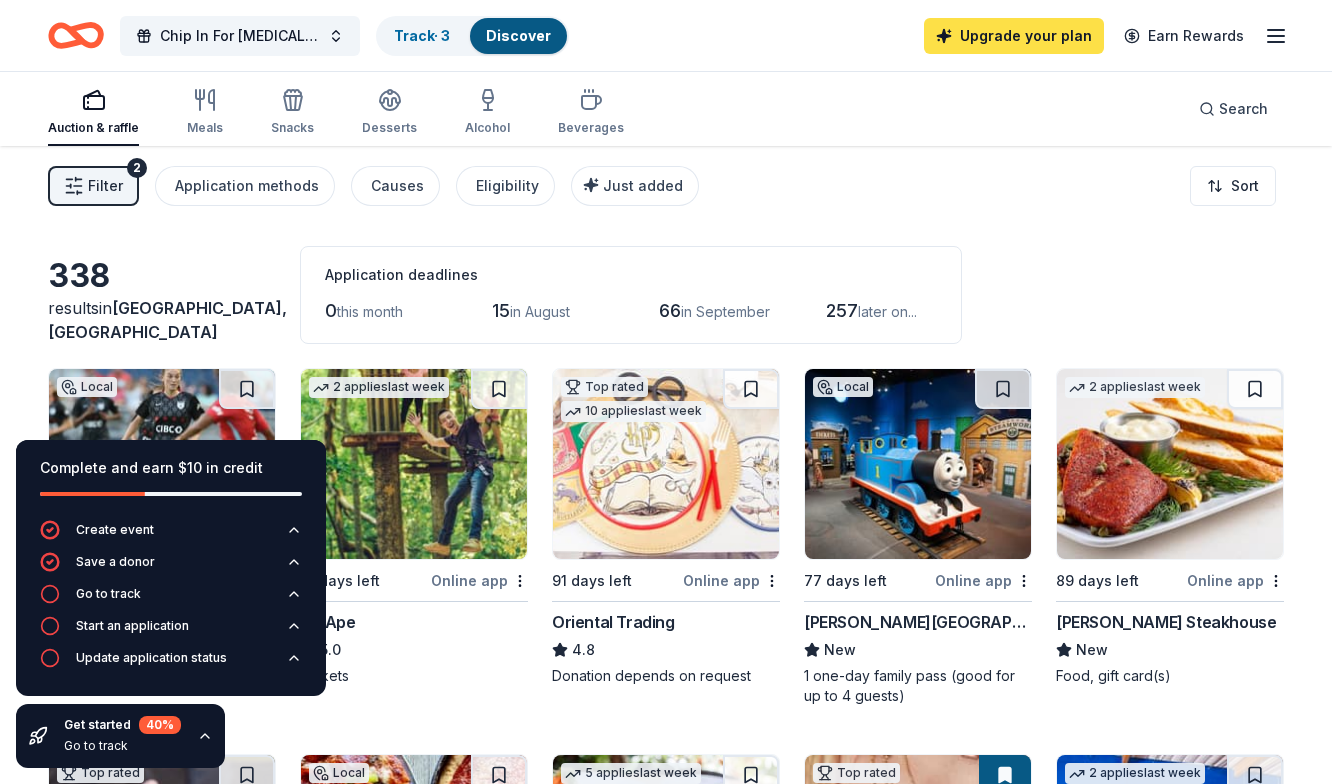click on "Upgrade your plan" at bounding box center [1014, 36] 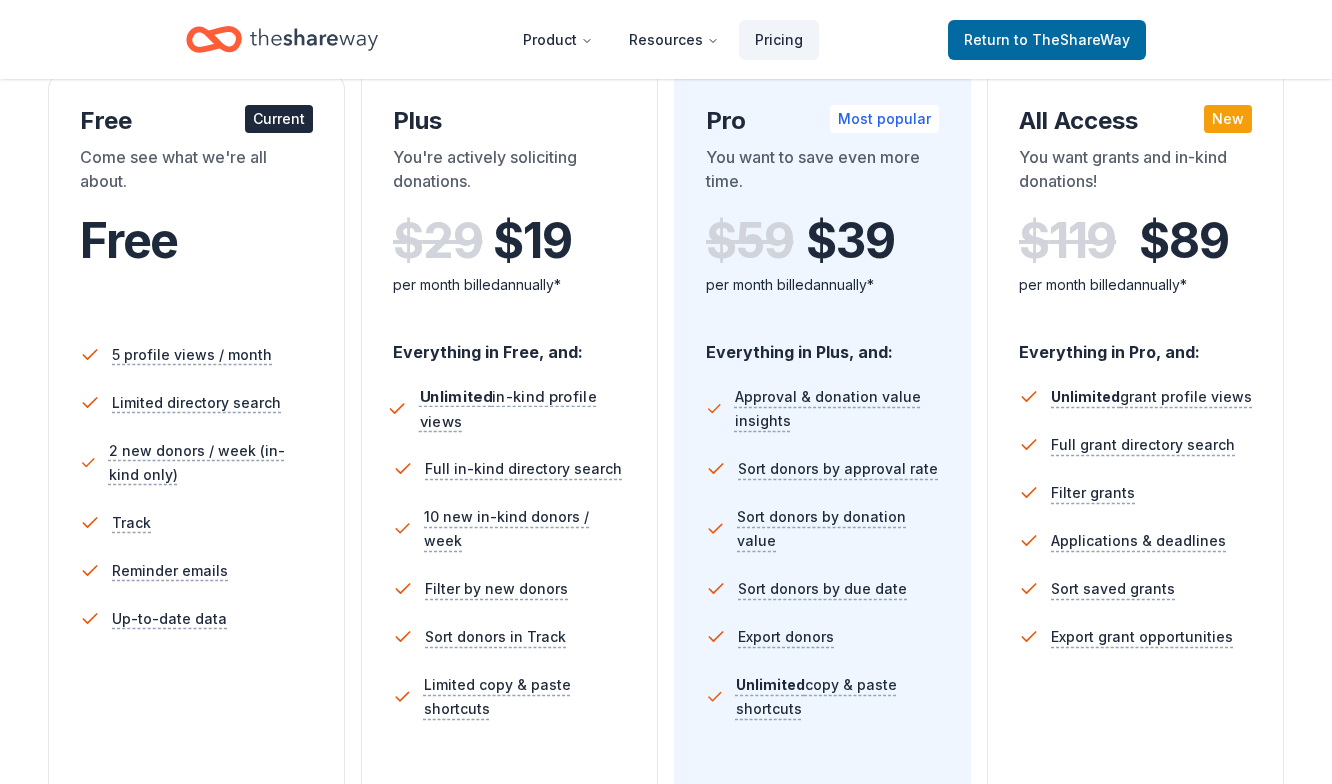 scroll, scrollTop: 360, scrollLeft: 0, axis: vertical 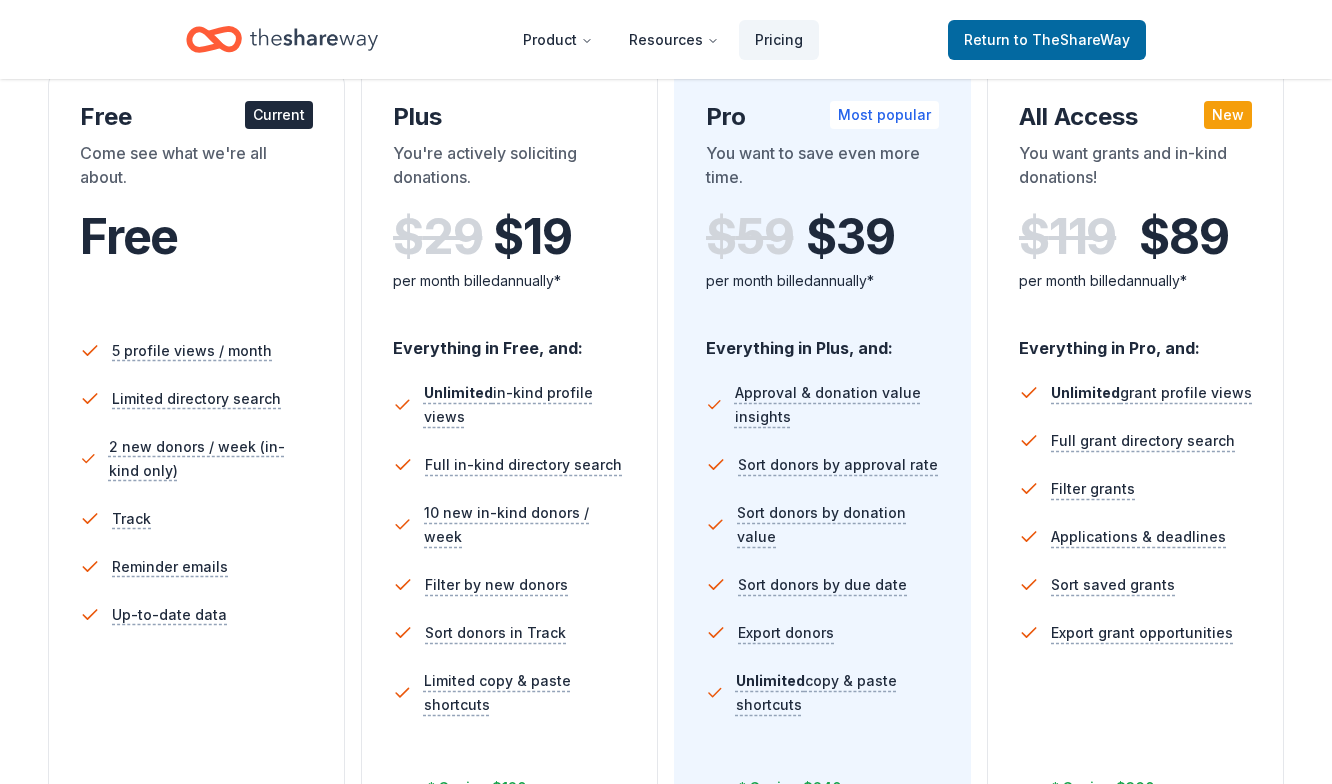 click on "$ 59 $ 39 per month billed  annually*" at bounding box center (822, 264) 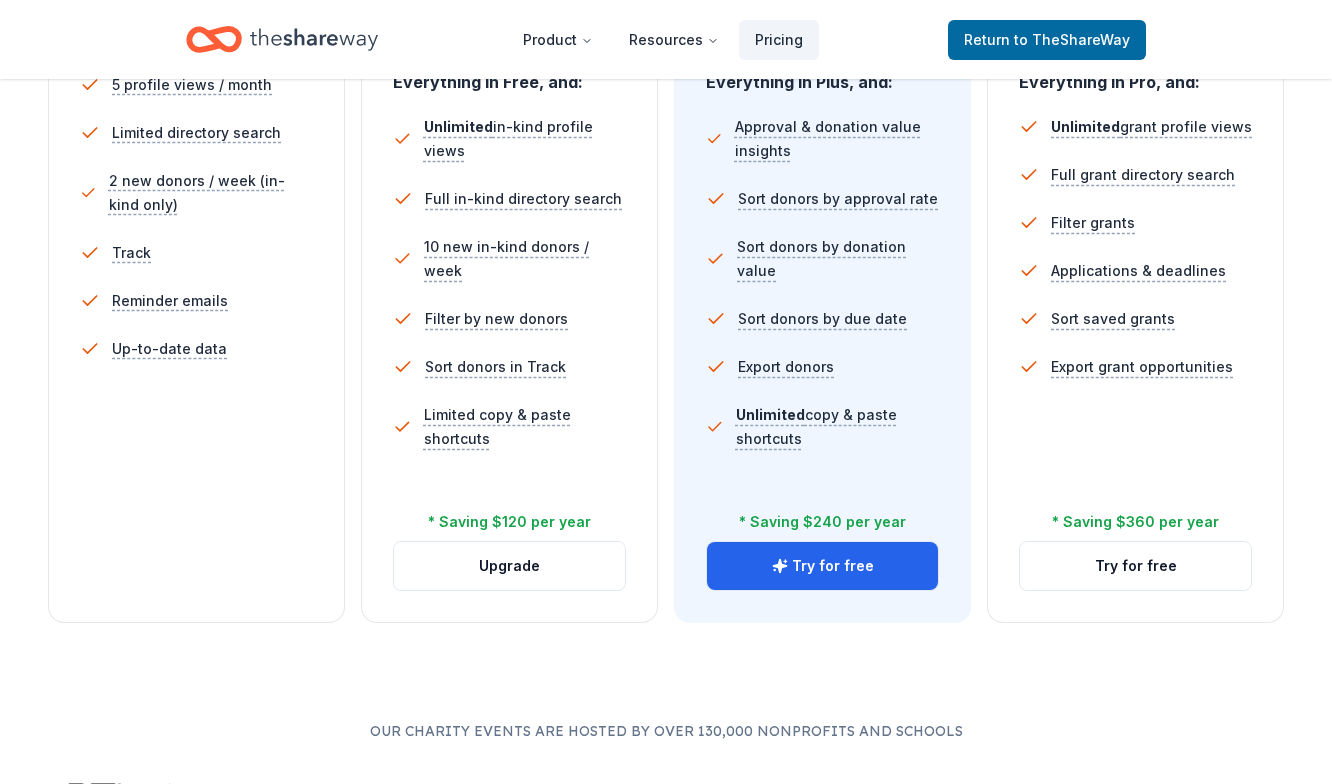scroll, scrollTop: 764, scrollLeft: 0, axis: vertical 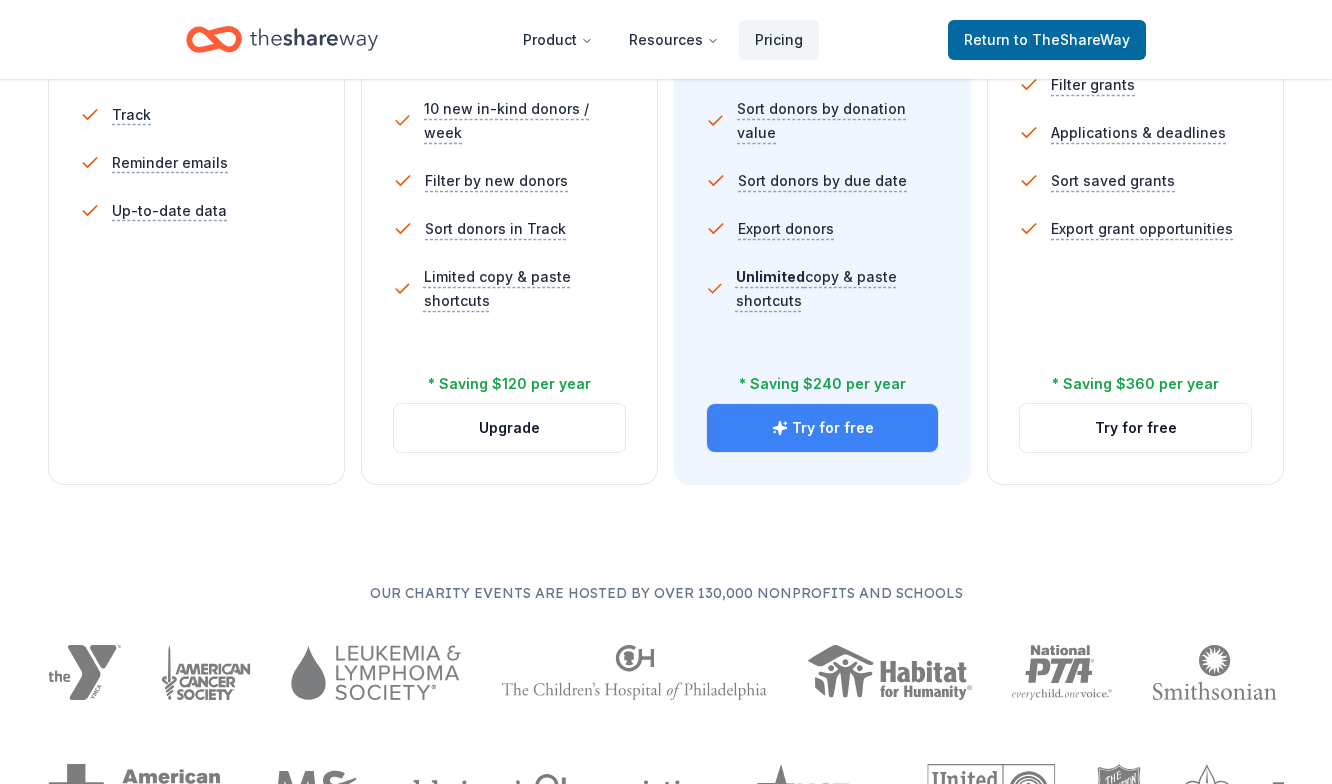 click on "Try for free" at bounding box center (822, 428) 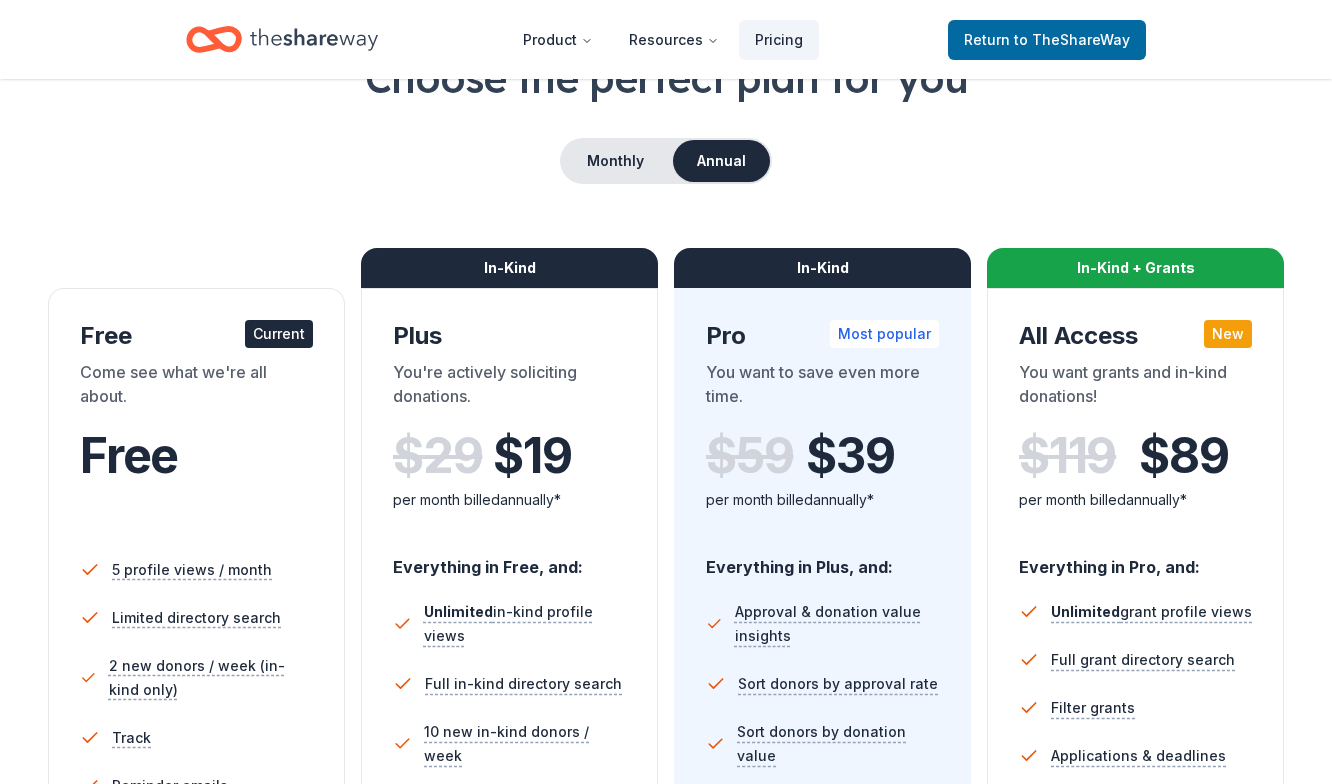 scroll, scrollTop: 135, scrollLeft: 0, axis: vertical 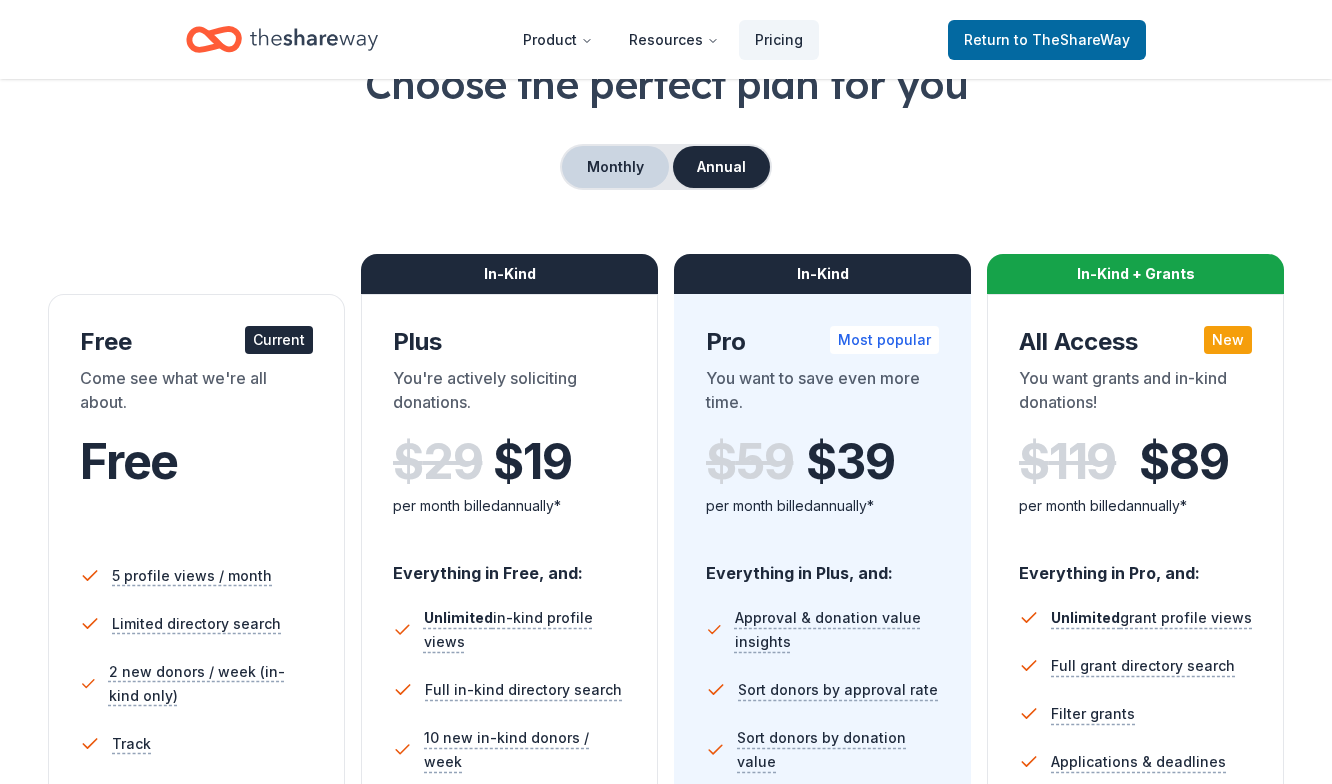 click on "Monthly" at bounding box center (615, 167) 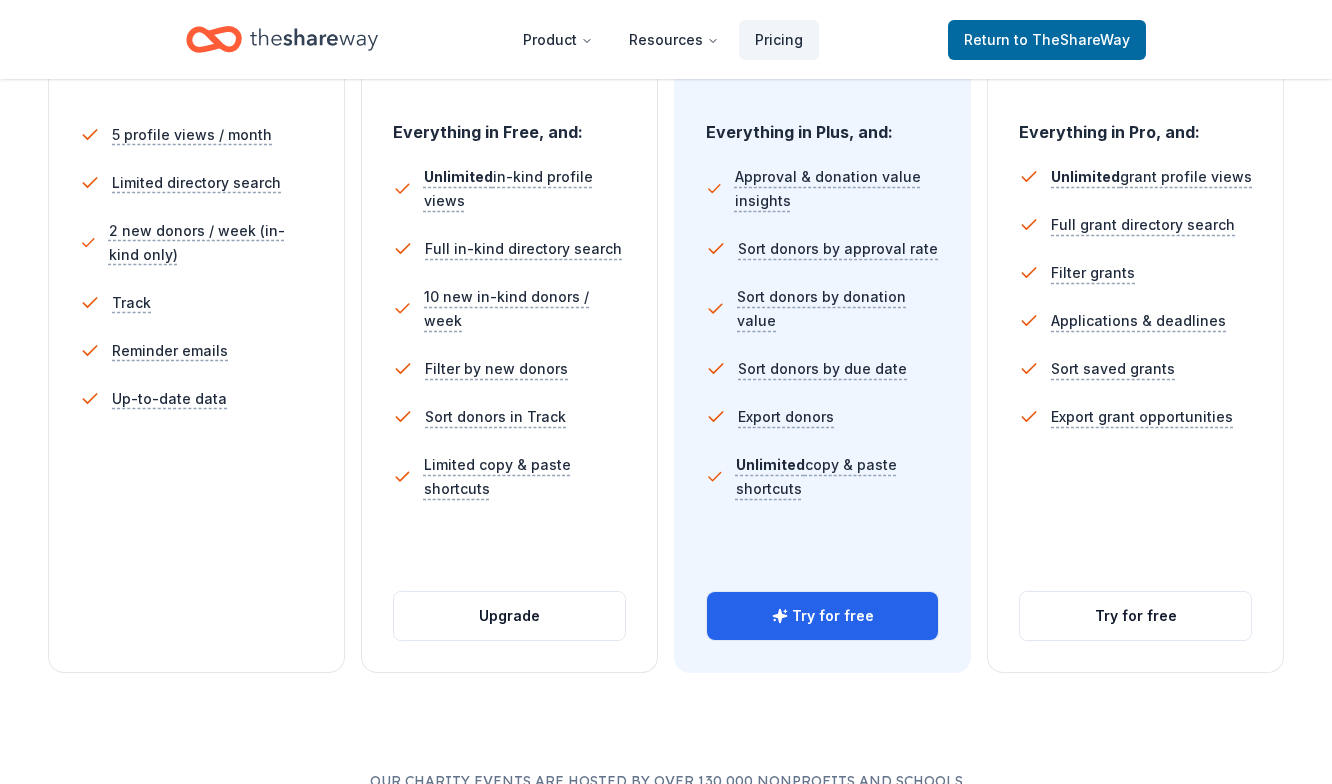 scroll, scrollTop: 569, scrollLeft: 0, axis: vertical 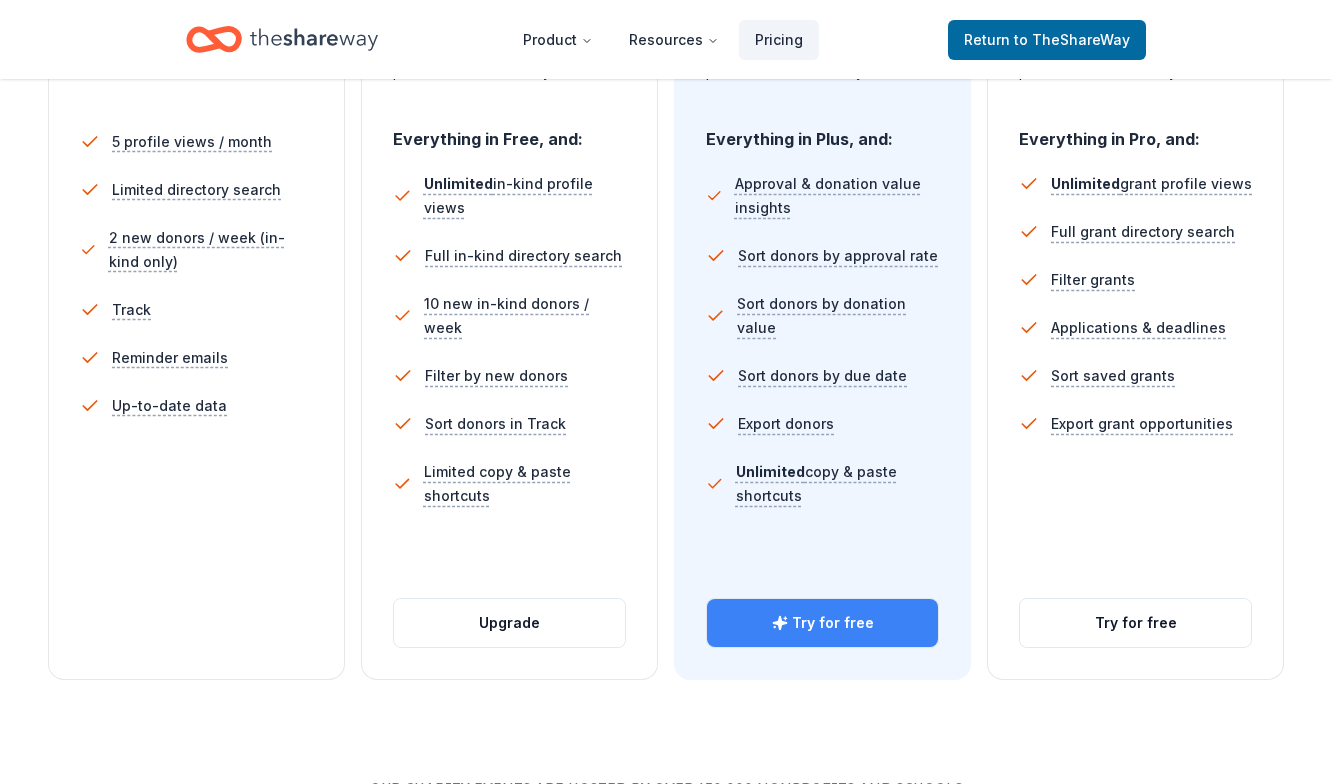 click on "Try for free" at bounding box center (822, 623) 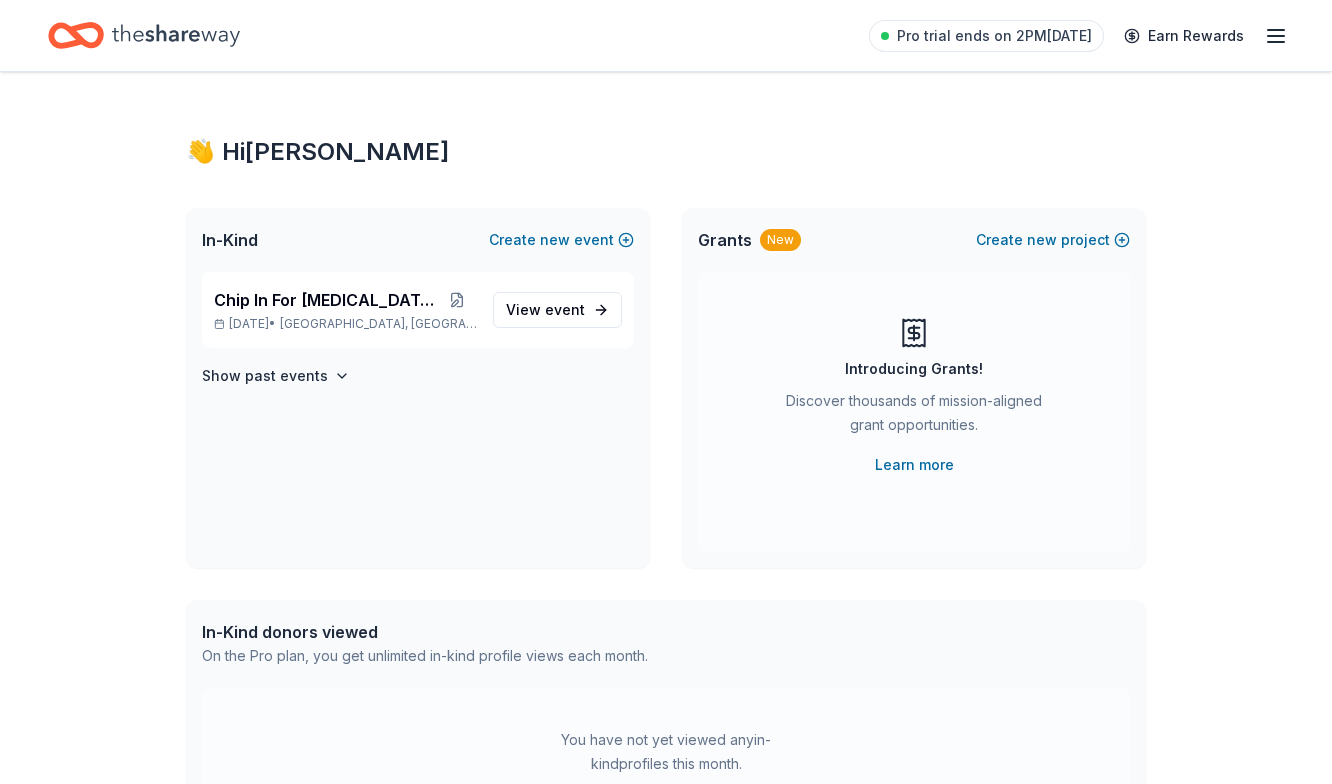 scroll, scrollTop: 0, scrollLeft: 0, axis: both 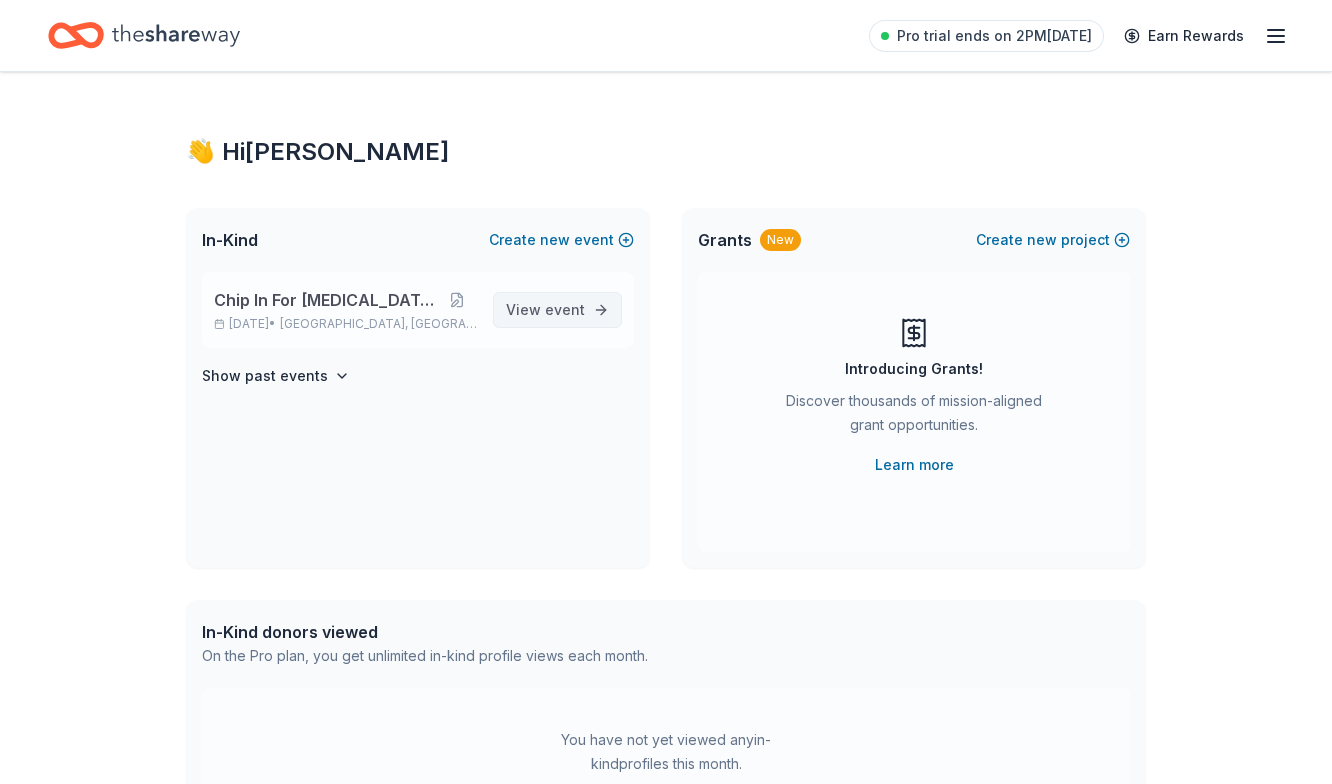 click on "event" at bounding box center [565, 309] 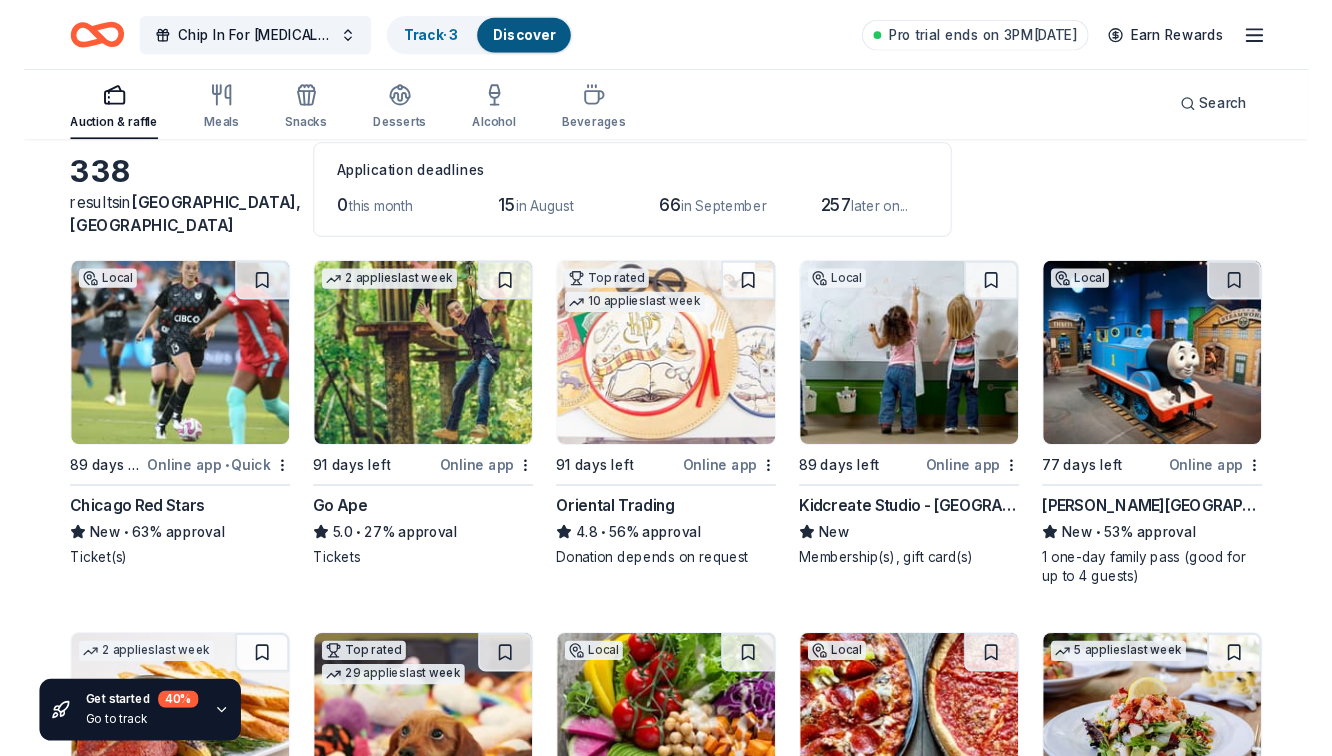 scroll, scrollTop: 99, scrollLeft: 0, axis: vertical 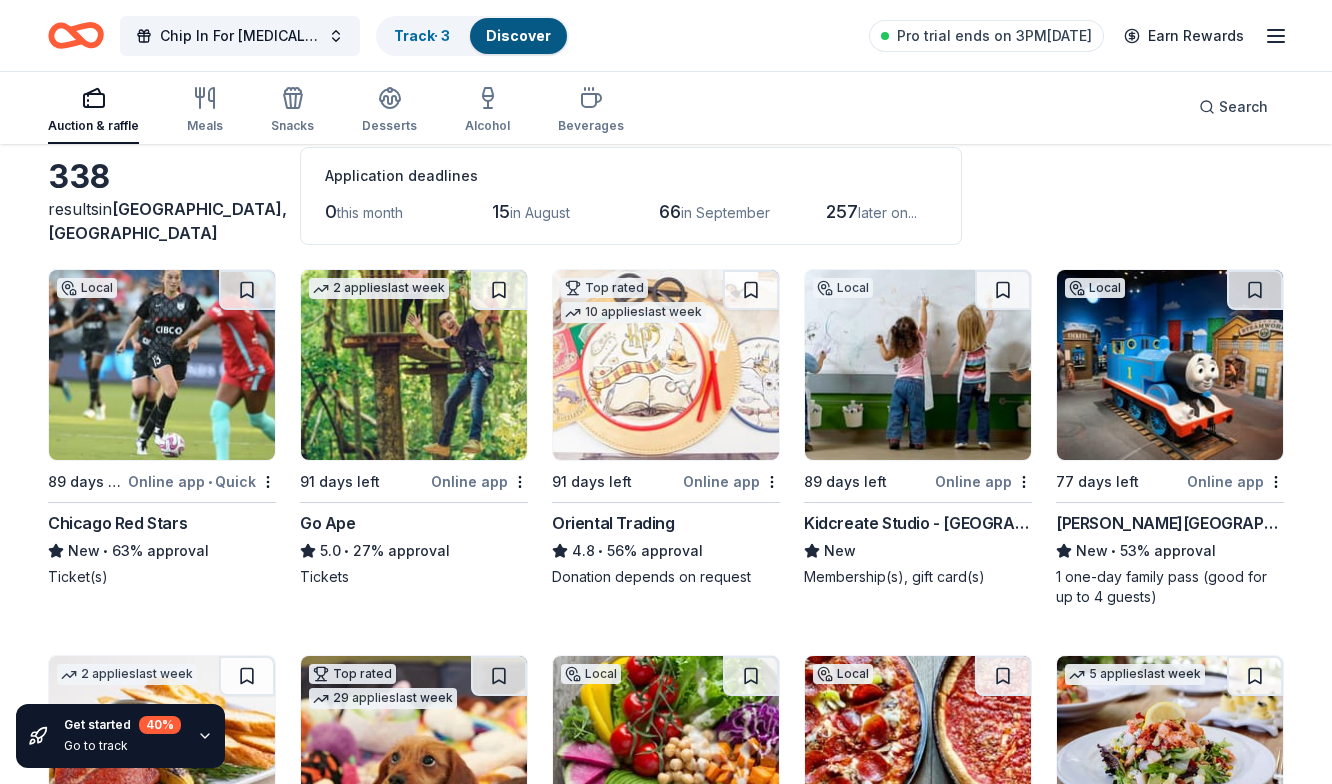 click on "Online app" at bounding box center [479, 481] 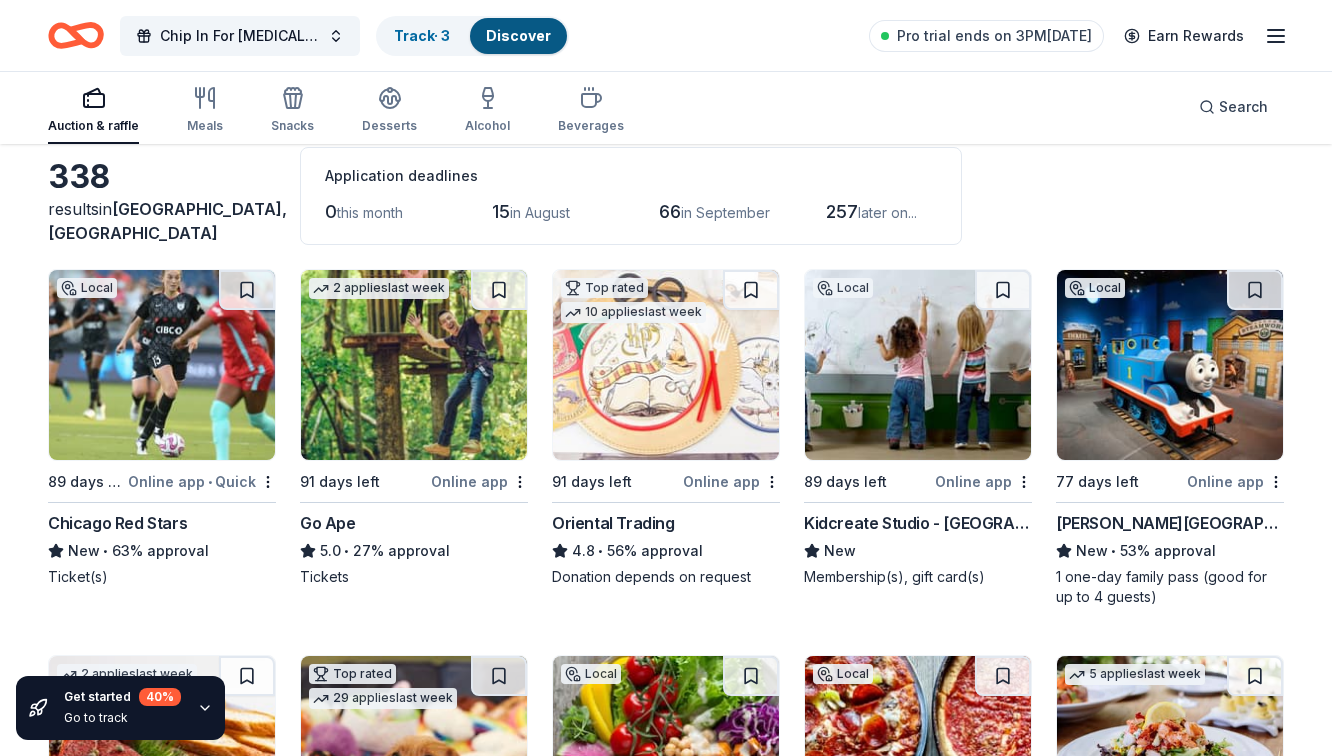 click at bounding box center [918, 365] 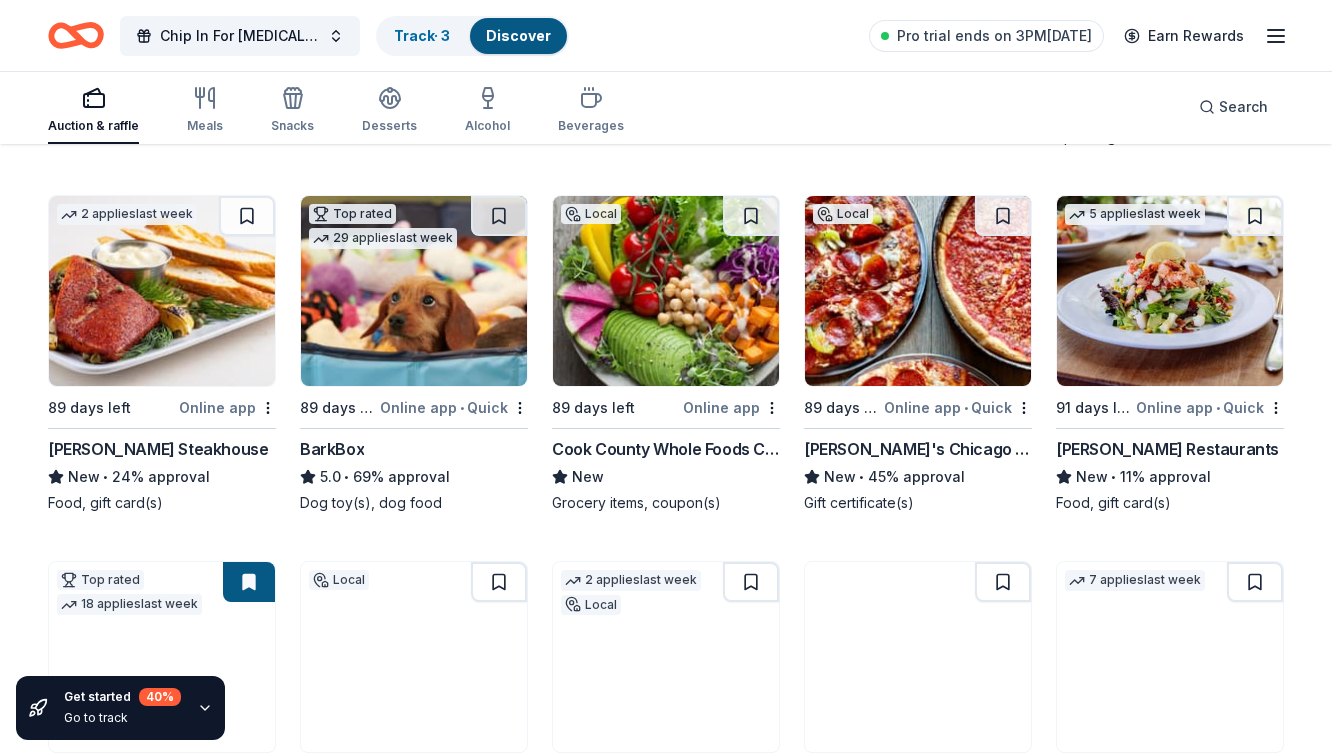 scroll, scrollTop: 566, scrollLeft: 0, axis: vertical 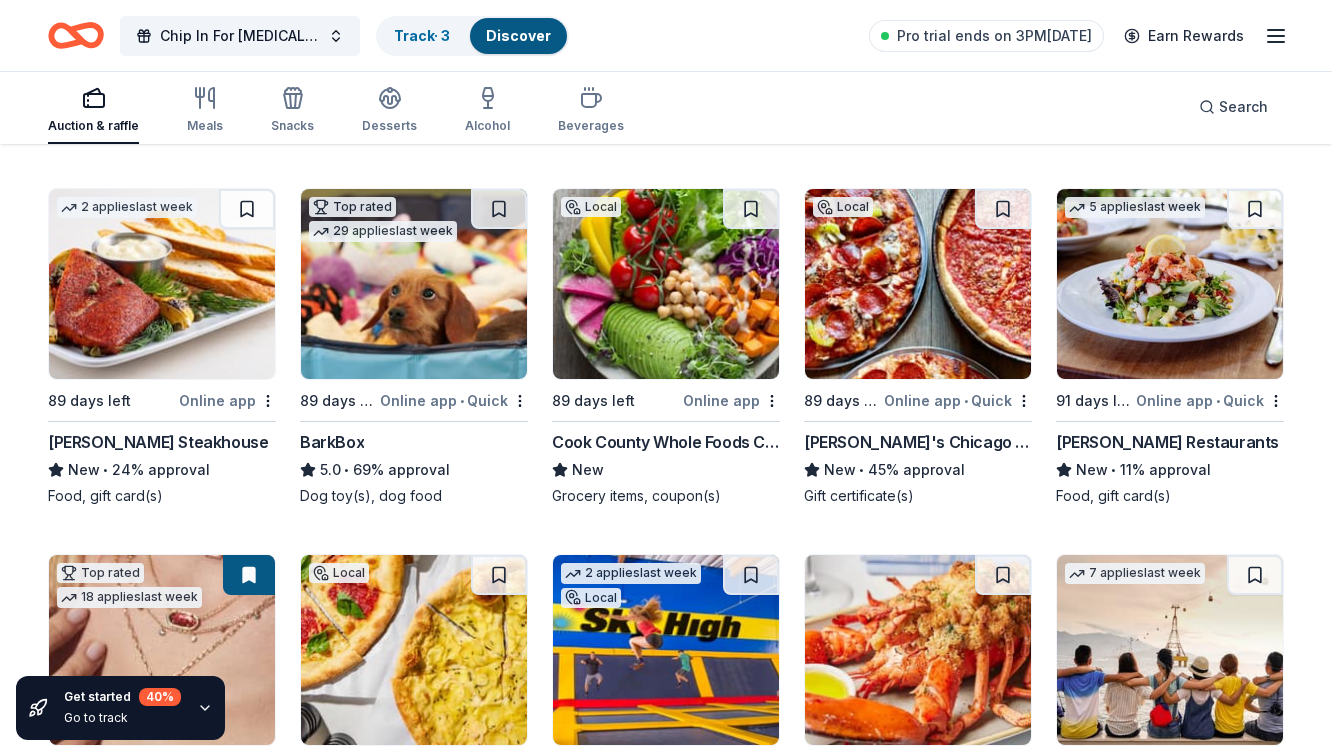 click at bounding box center [414, 284] 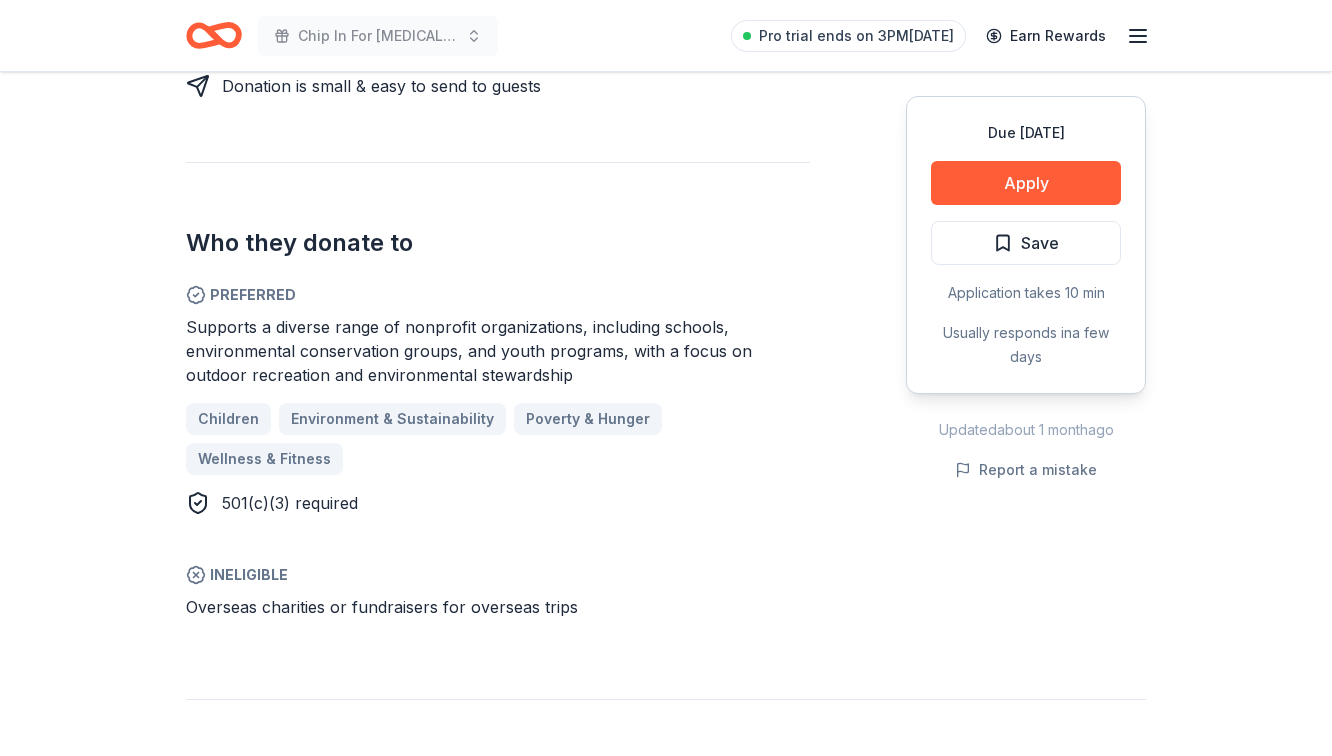 scroll, scrollTop: 939, scrollLeft: 0, axis: vertical 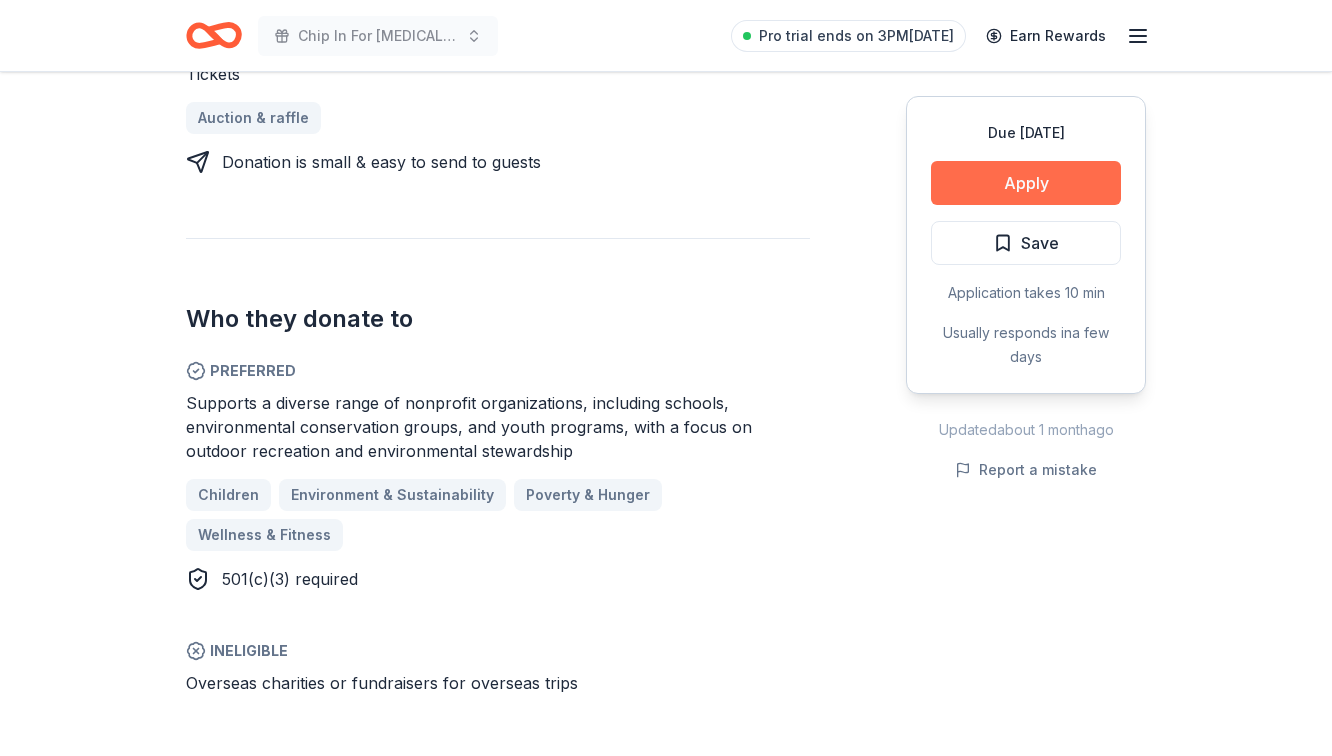 click on "Apply" at bounding box center [1026, 183] 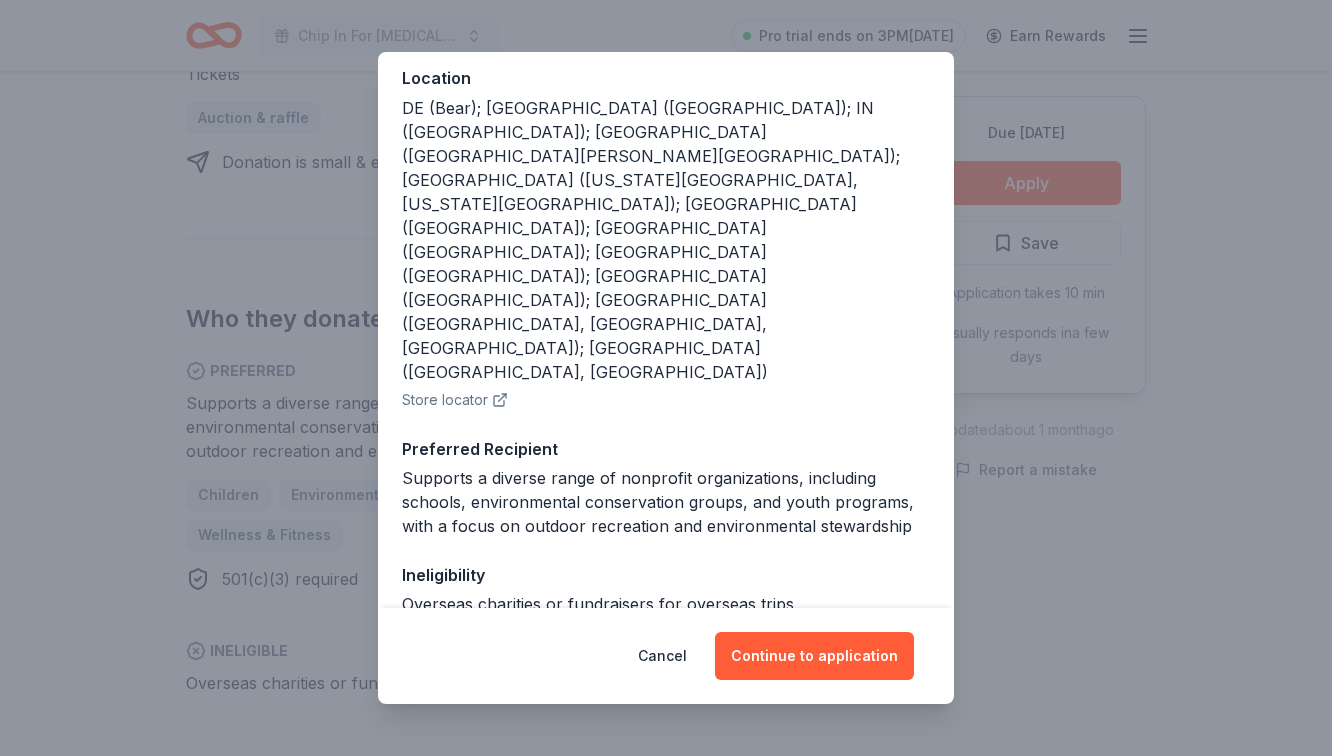 scroll, scrollTop: 227, scrollLeft: 0, axis: vertical 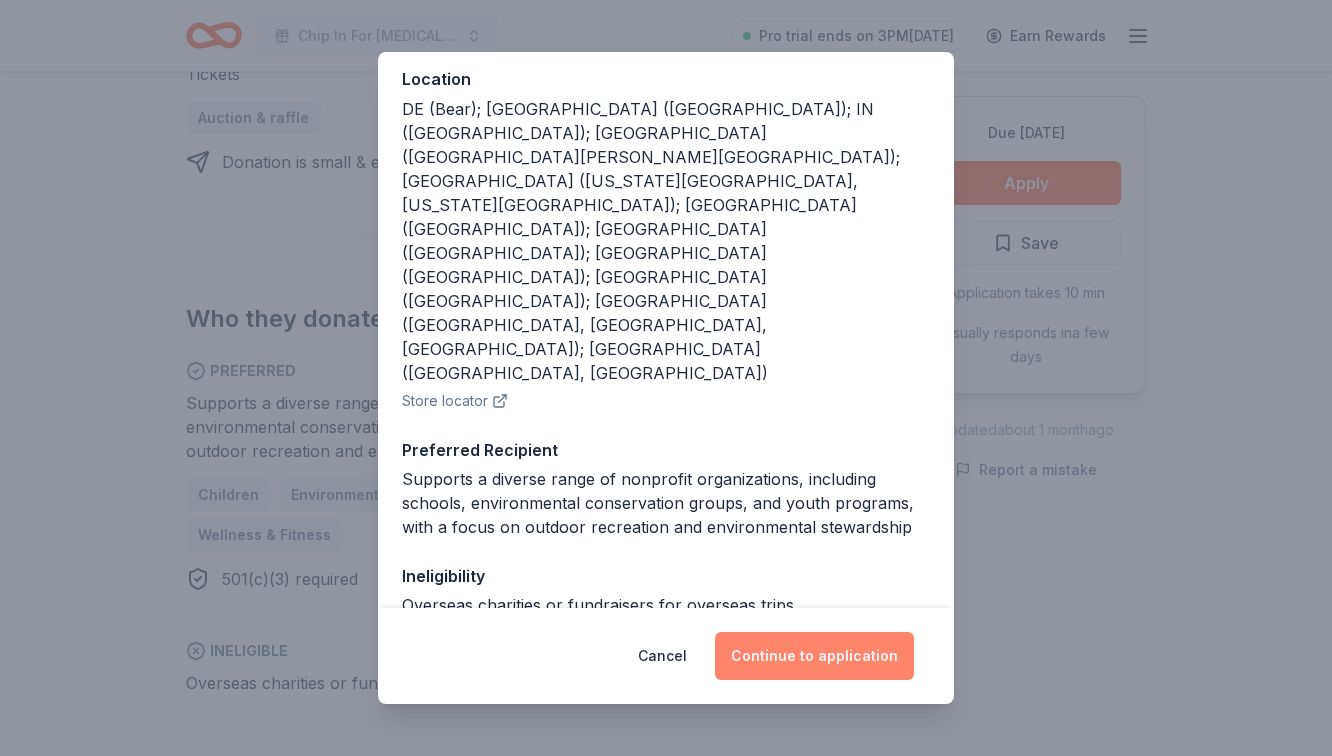 click on "Continue to application" at bounding box center (814, 656) 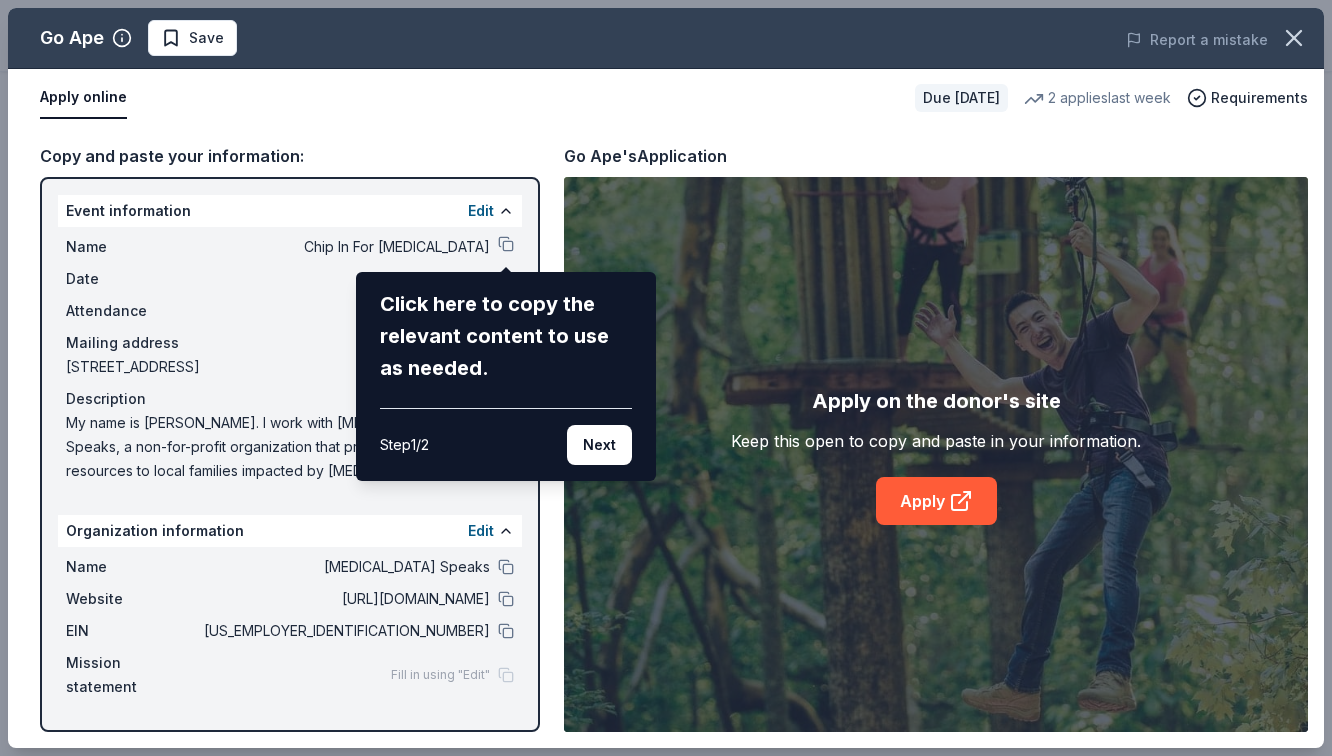 click on "Go Ape Save Report a mistake Apply online Due in 91 days 2   applies  last week Requirements Copy and paste your information: Event information Edit Name Chip In For Autism Click here to copy the relevant content to use as needed. Step  1 / 2 Next Date 11/08/25 Attendance 500 Mailing address 3824 Sunset Lane, Northbrook, IL 60062 Description Organization information Edit Name Autism Speaks Website http://www.autismspeaks.org EIN 20-2329938 Mission statement Fill in using "Edit" Go Ape's  Application Apply on the donor's site Keep this open to copy and paste in your information. Apply" at bounding box center [666, 378] 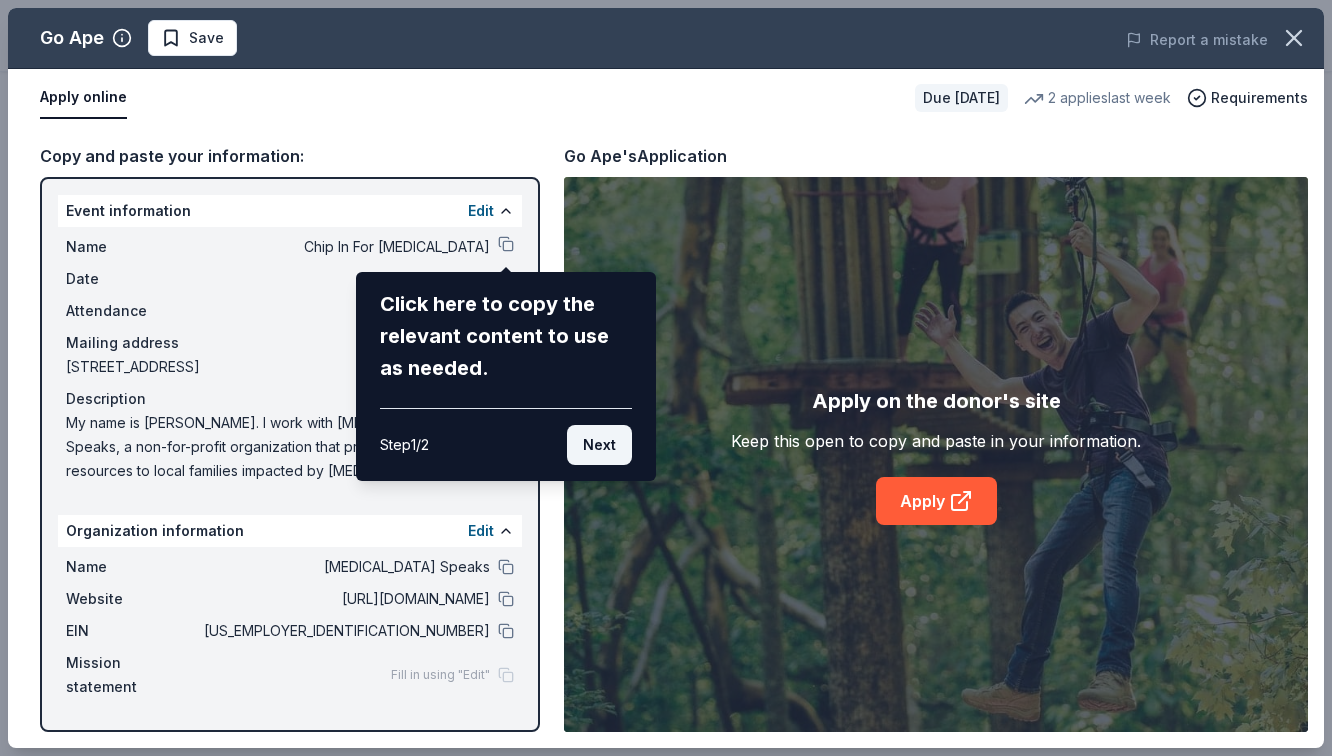 click on "Next" at bounding box center [599, 445] 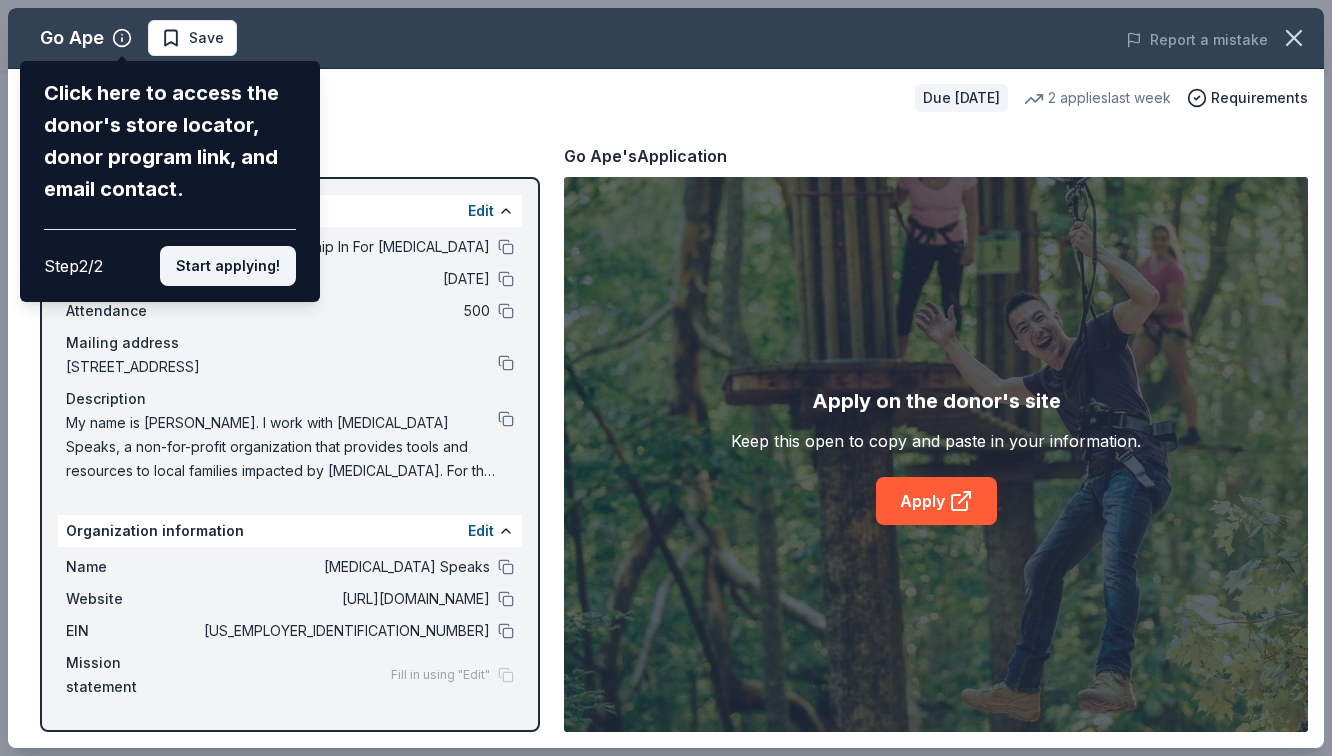 click on "Start applying!" at bounding box center (228, 266) 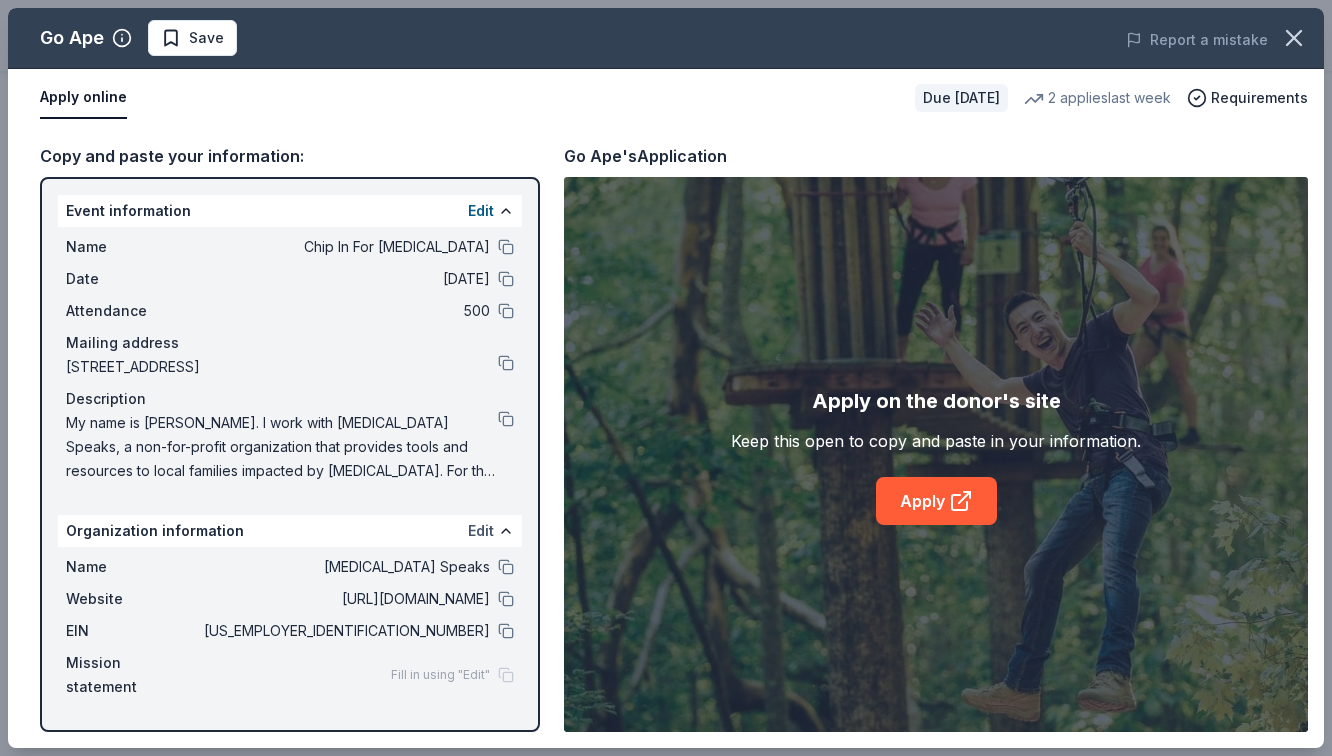 click on "Edit" at bounding box center [481, 531] 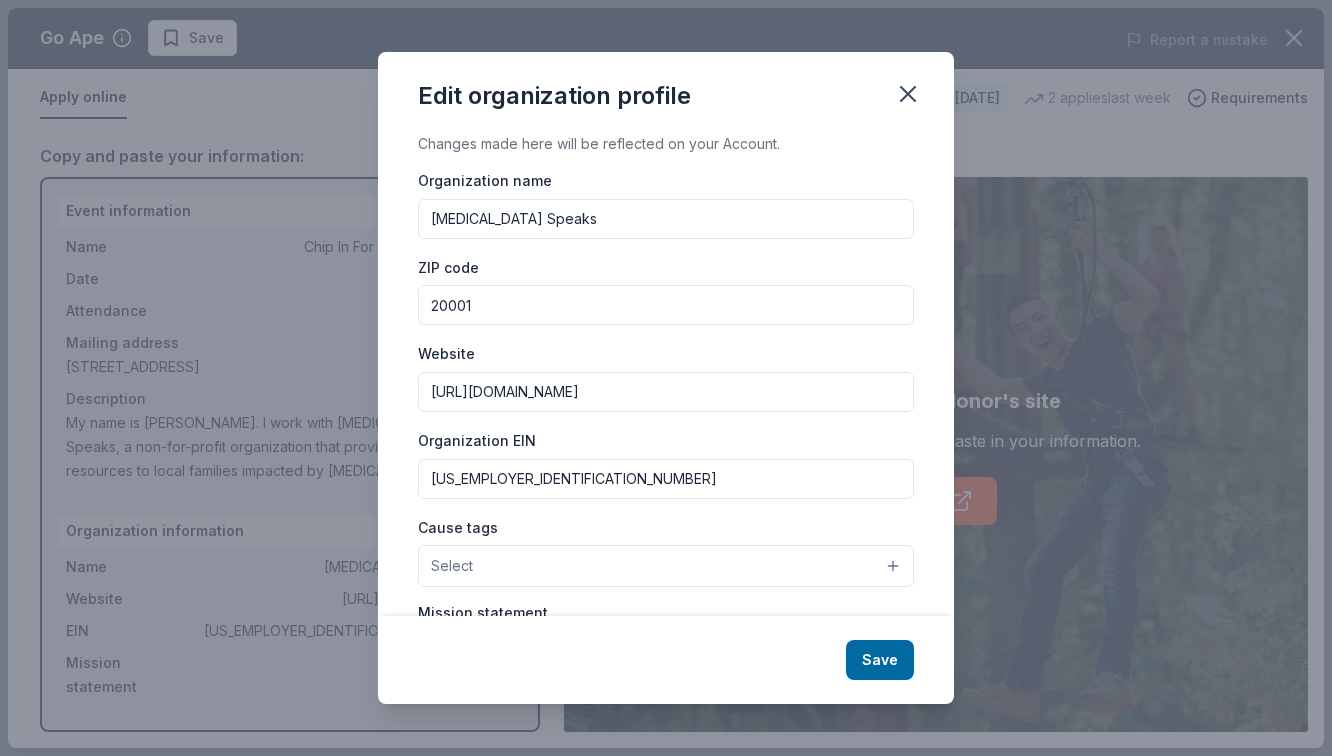 scroll, scrollTop: 0, scrollLeft: 0, axis: both 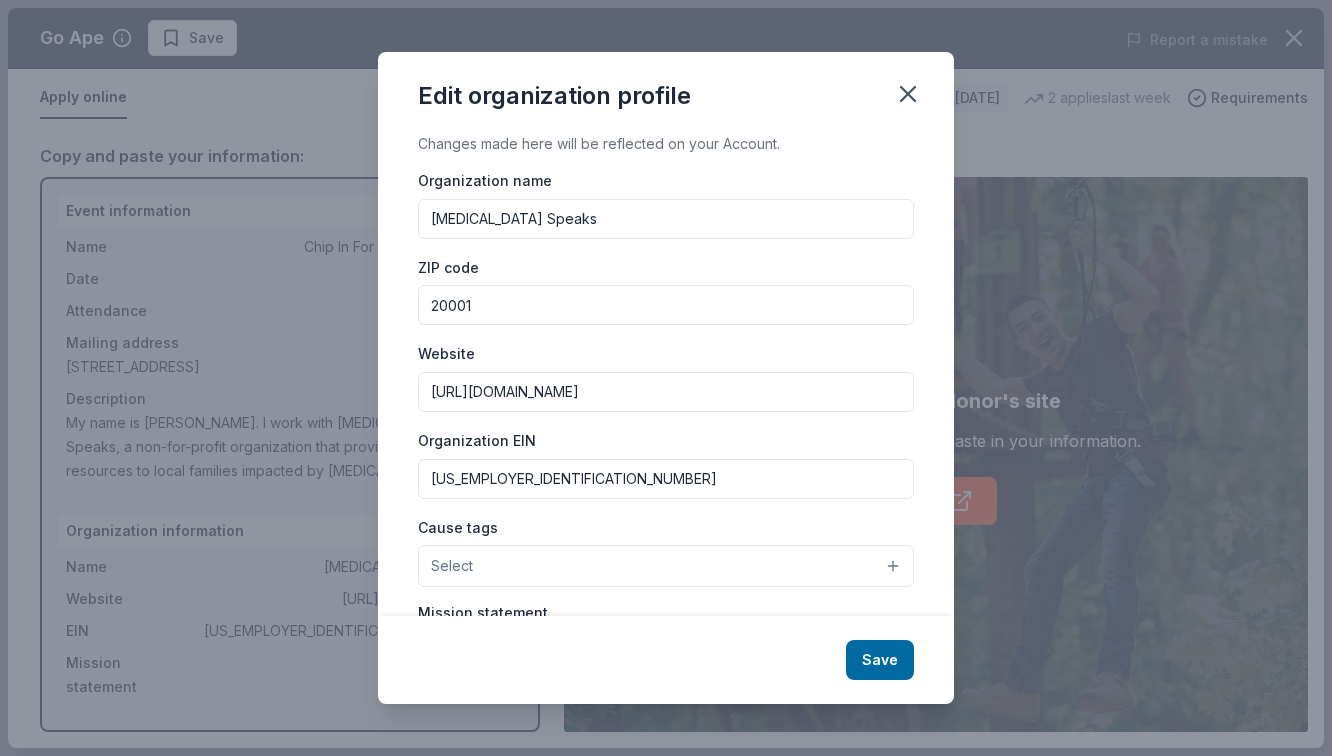 click on "Edit organization profile Changes made here will be reflected on your Account. Organization name Autism Speaks ZIP code 20001 Website http://www.autismspeaks.org Organization EIN 20-2329938 Cause tags Select Mission statement Save" at bounding box center (666, 378) 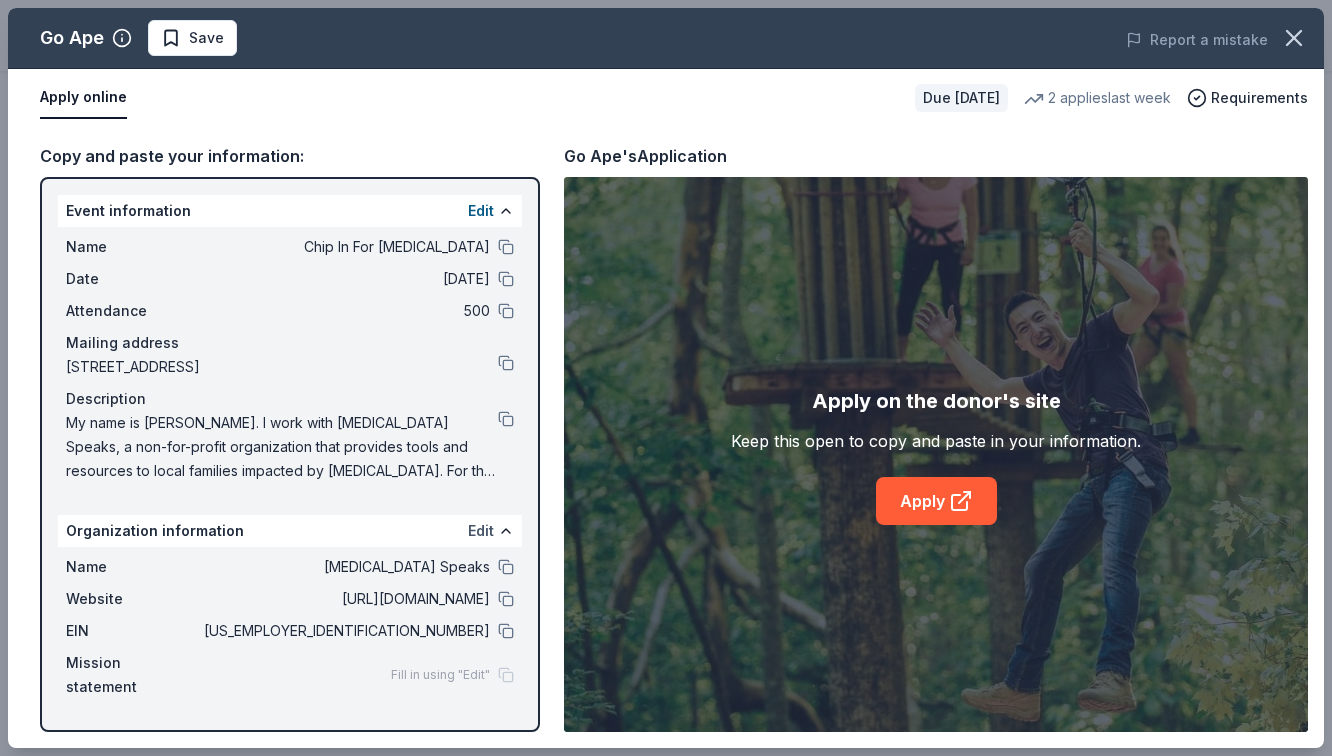 click on "Edit" at bounding box center (481, 531) 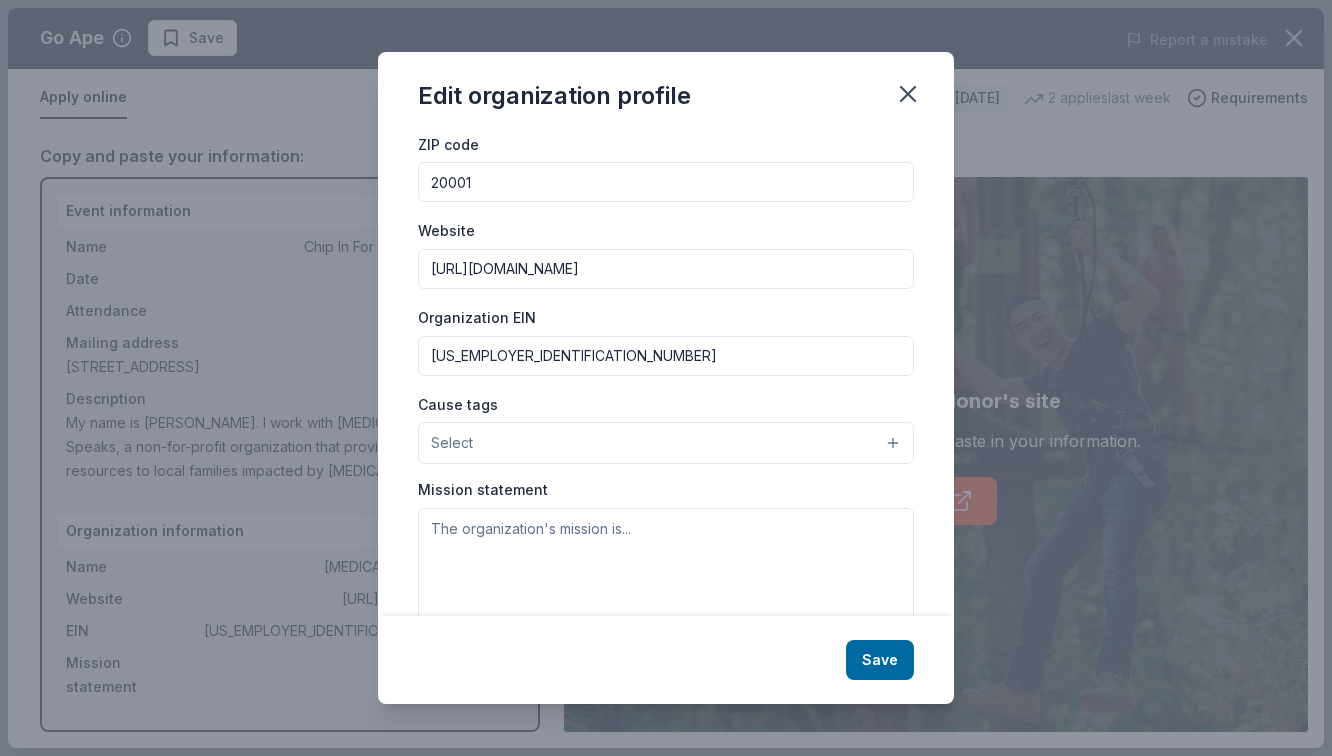 scroll, scrollTop: 155, scrollLeft: 0, axis: vertical 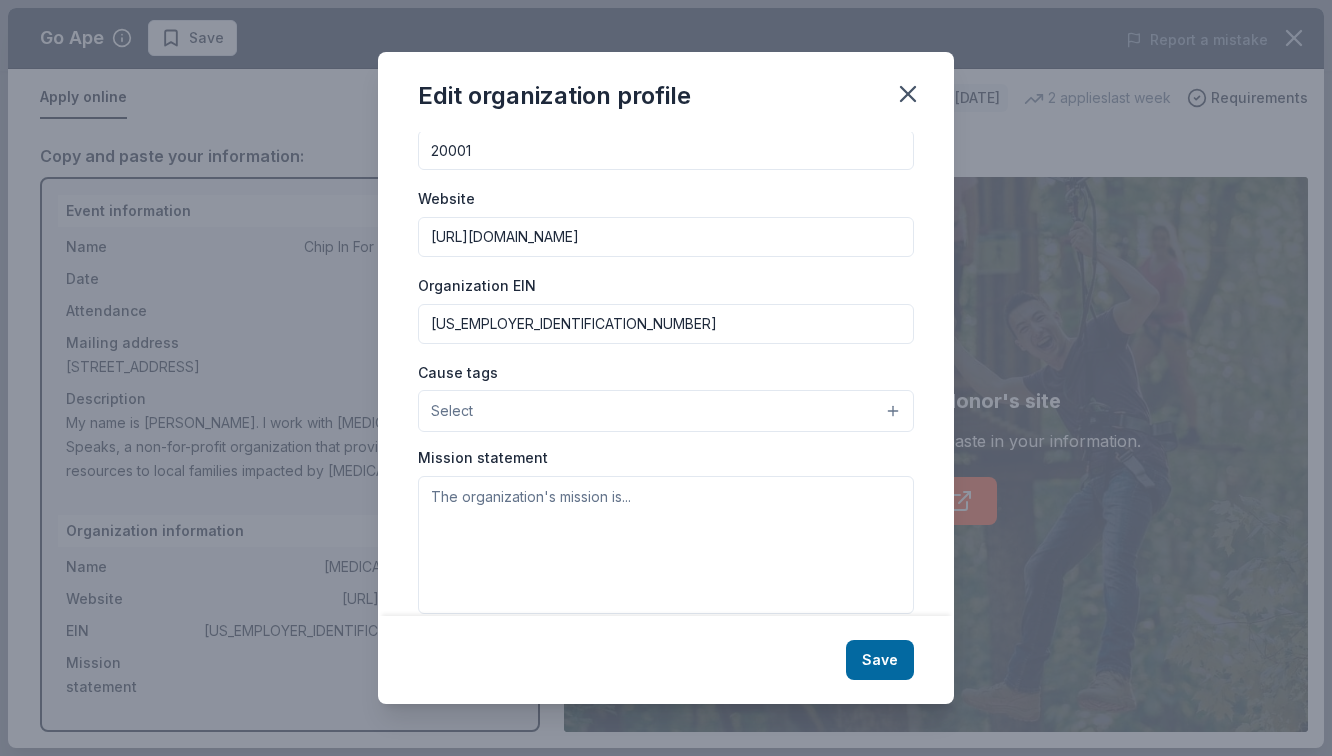 click on "Select" at bounding box center [666, 411] 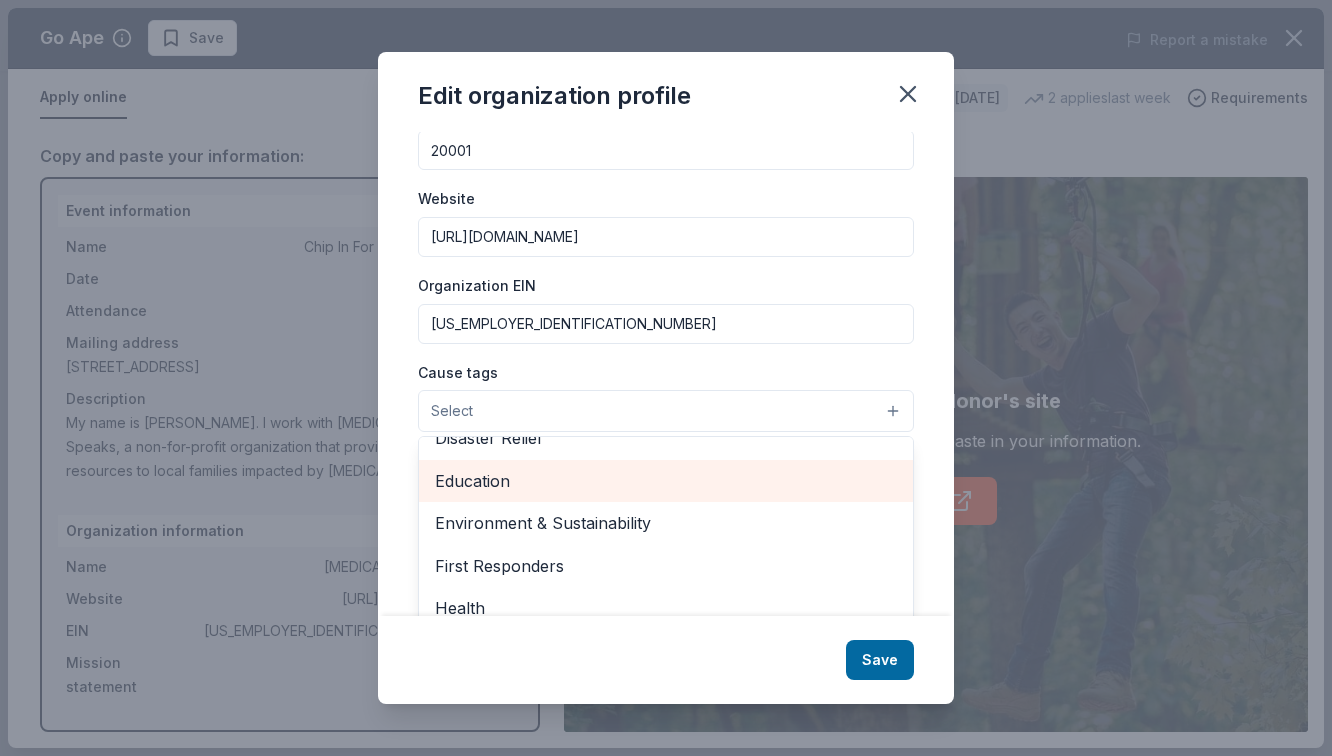 scroll, scrollTop: 163, scrollLeft: 0, axis: vertical 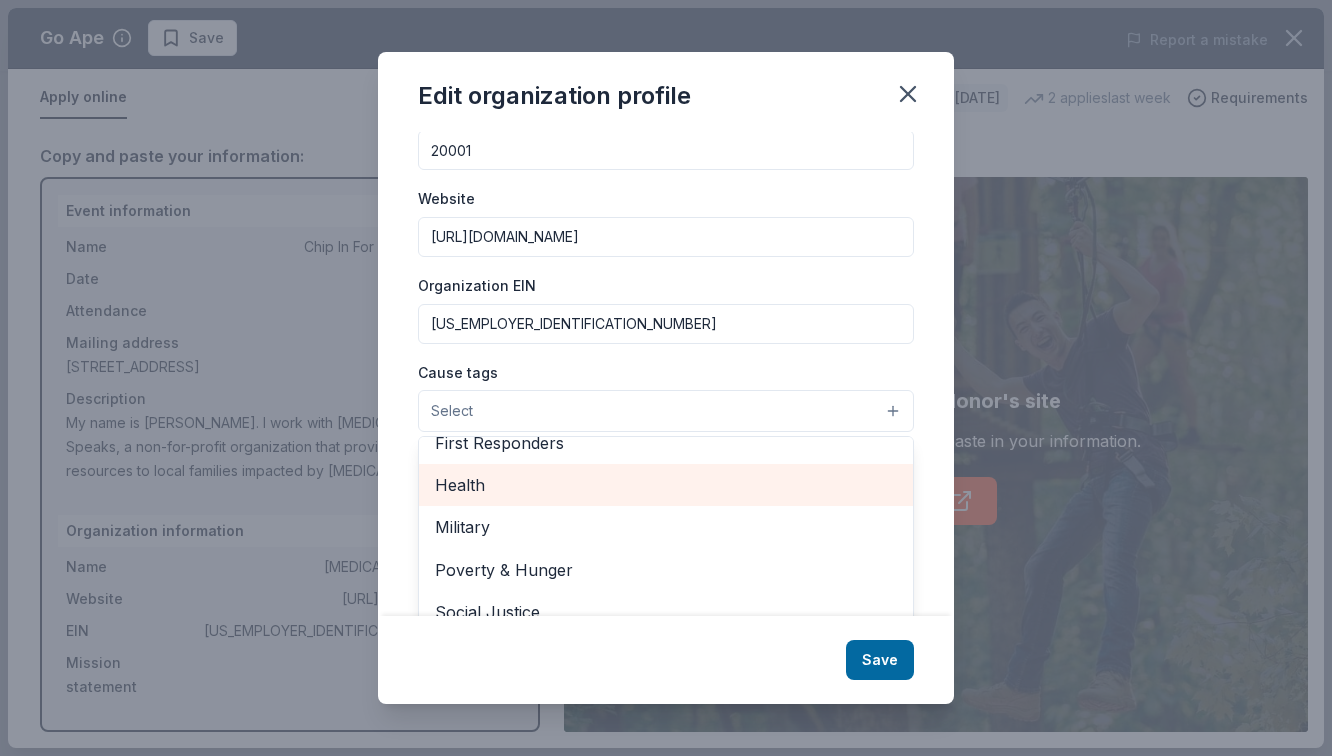 click on "Health" at bounding box center (666, 485) 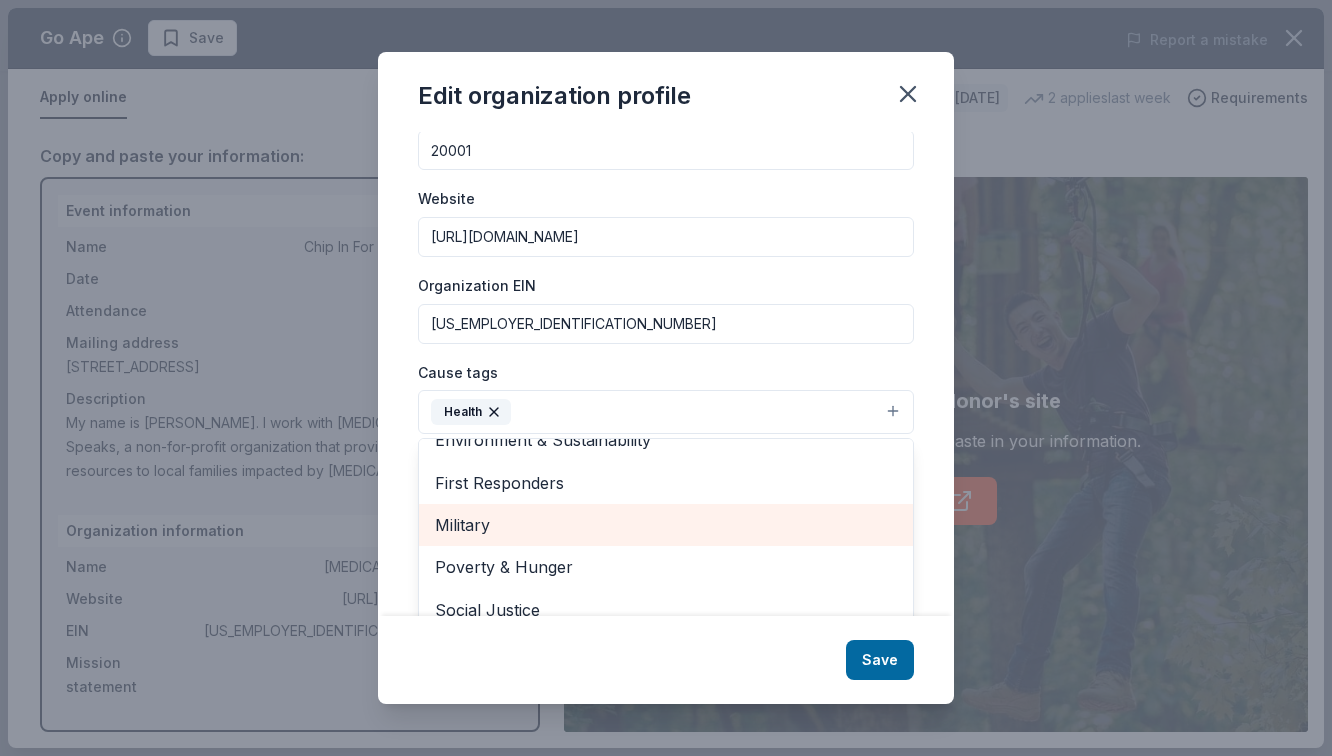 scroll, scrollTop: 232, scrollLeft: 0, axis: vertical 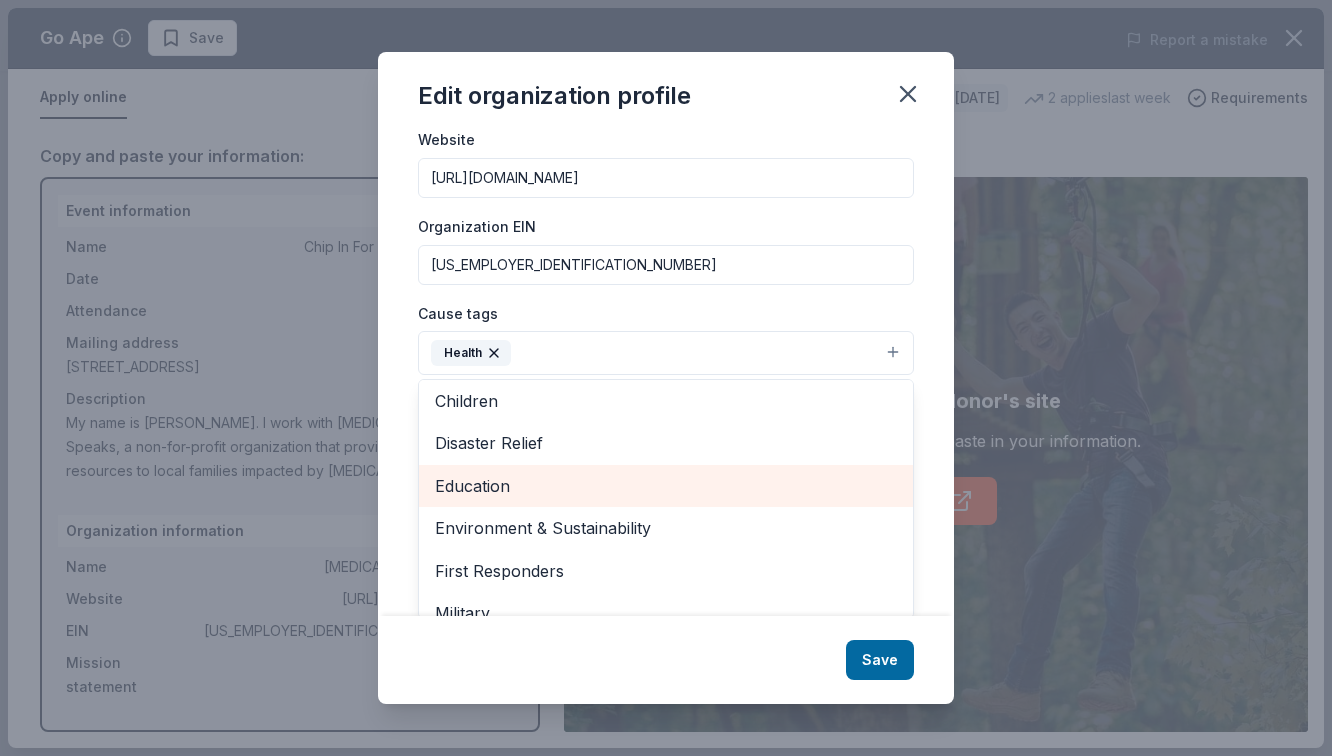 click on "Education" at bounding box center (666, 486) 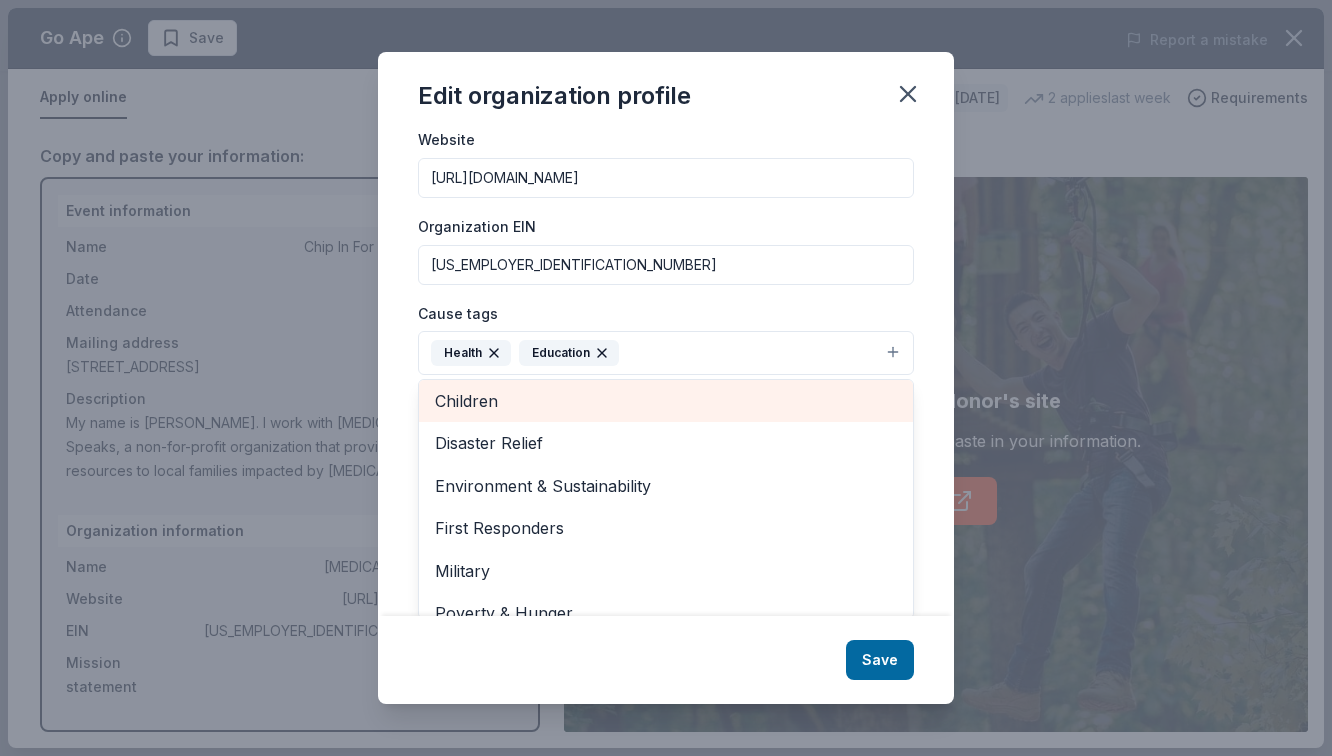 click on "Children" at bounding box center (666, 401) 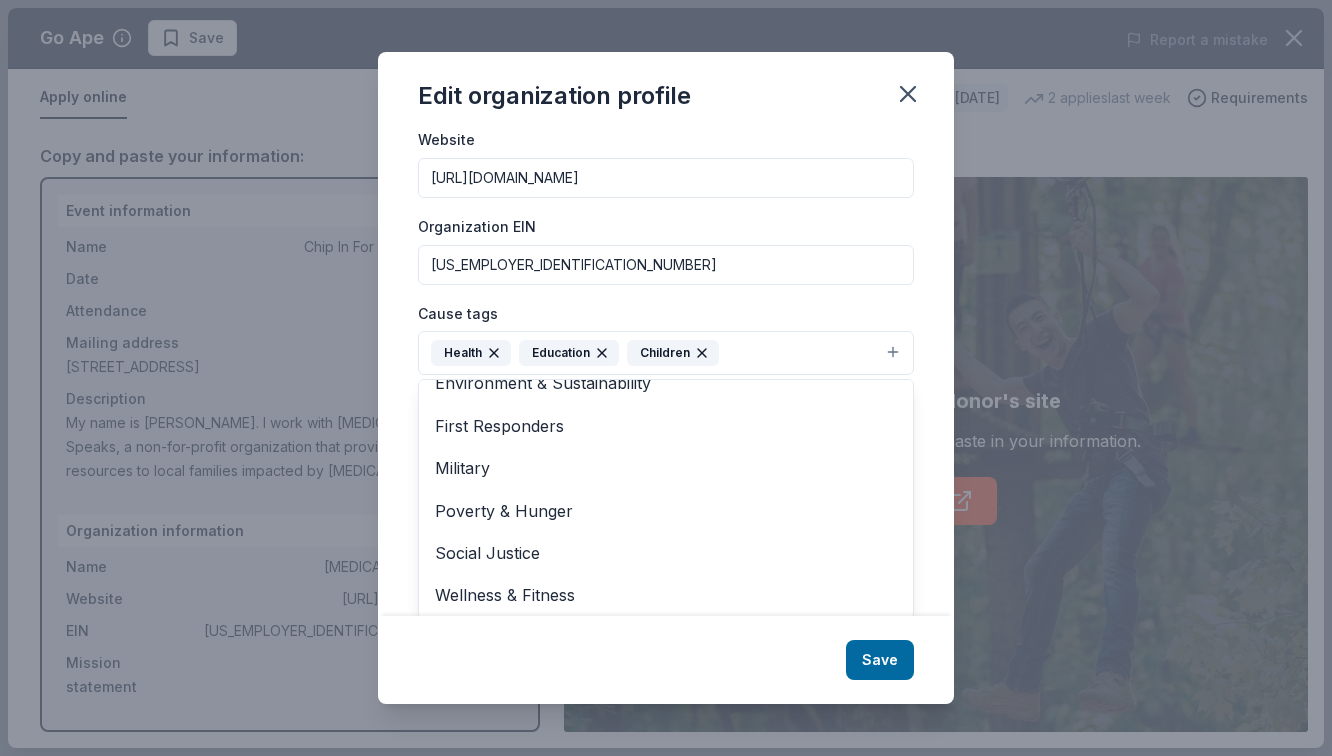 scroll, scrollTop: 148, scrollLeft: 0, axis: vertical 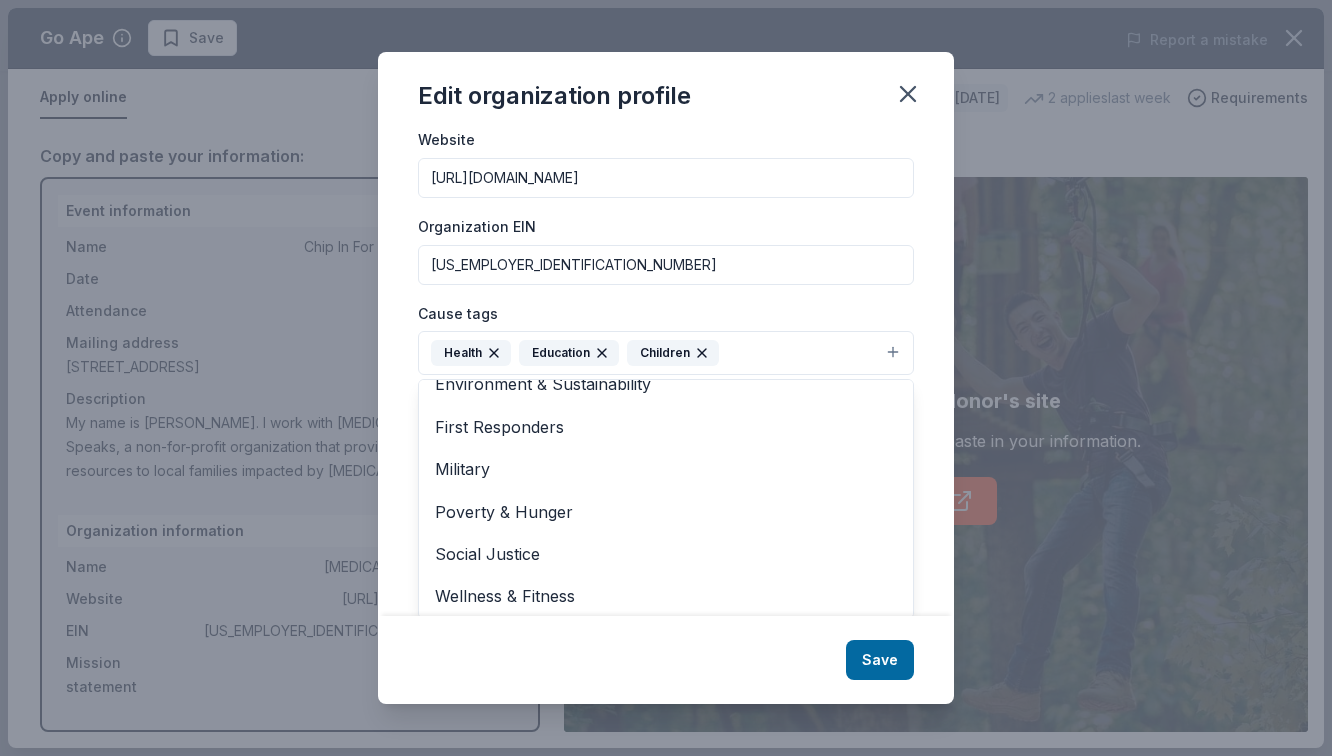 click on "Cause tags Health Education Children Animals Art & Culture Disaster Relief Environment & Sustainability First Responders Military Poverty & Hunger Social Justice Wellness & Fitness" at bounding box center (666, 338) 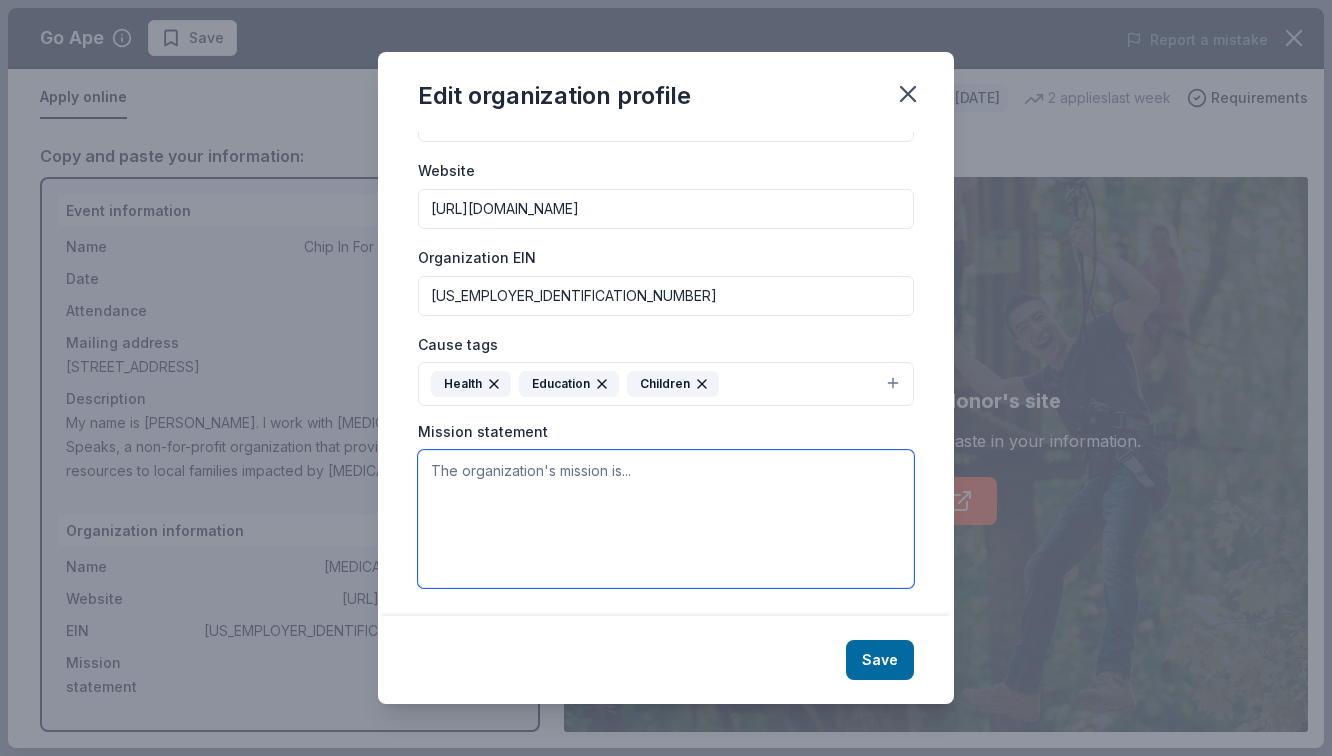 click at bounding box center [666, 519] 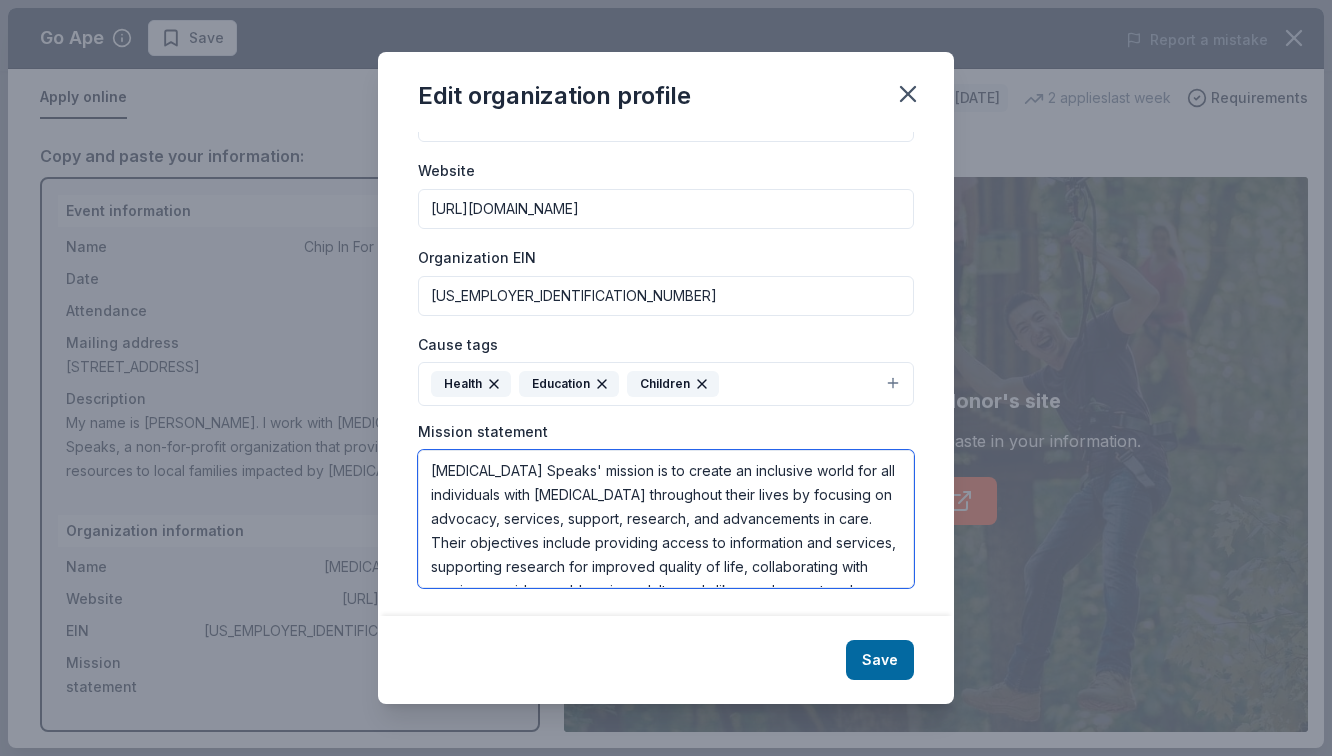 scroll, scrollTop: 0, scrollLeft: 0, axis: both 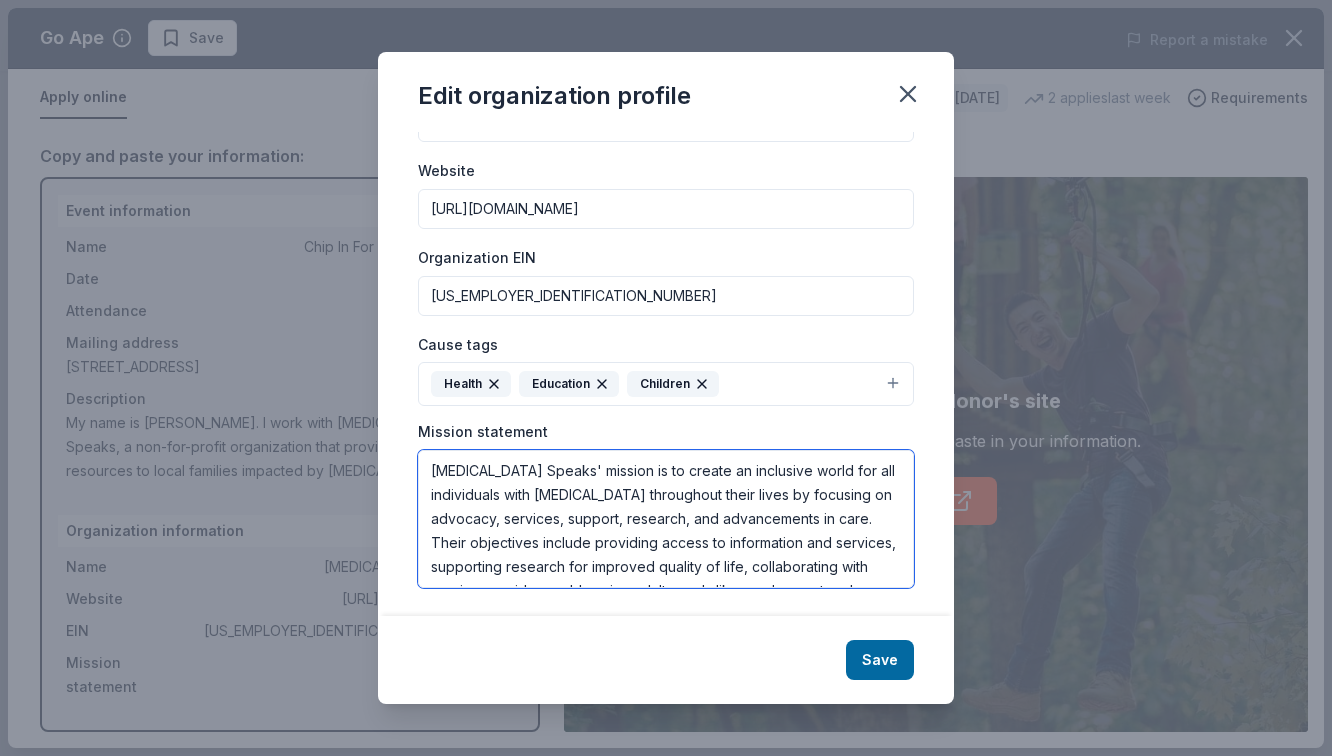 click on "Autism Speaks' mission is to create an inclusive world for all individuals with autism throughout their lives by focusing on advocacy, services, support, research, and advancements in care. Their objectives include providing access to information and services, supporting research for improved quality of life, collaborating with service providers, addressing adult needs like employment and housing, and promoting diversity, equity, and inclusion. Their vision is for all people with autism to reach their full potential, aiming to enhance lives now and develop solutions for the future." at bounding box center (666, 519) 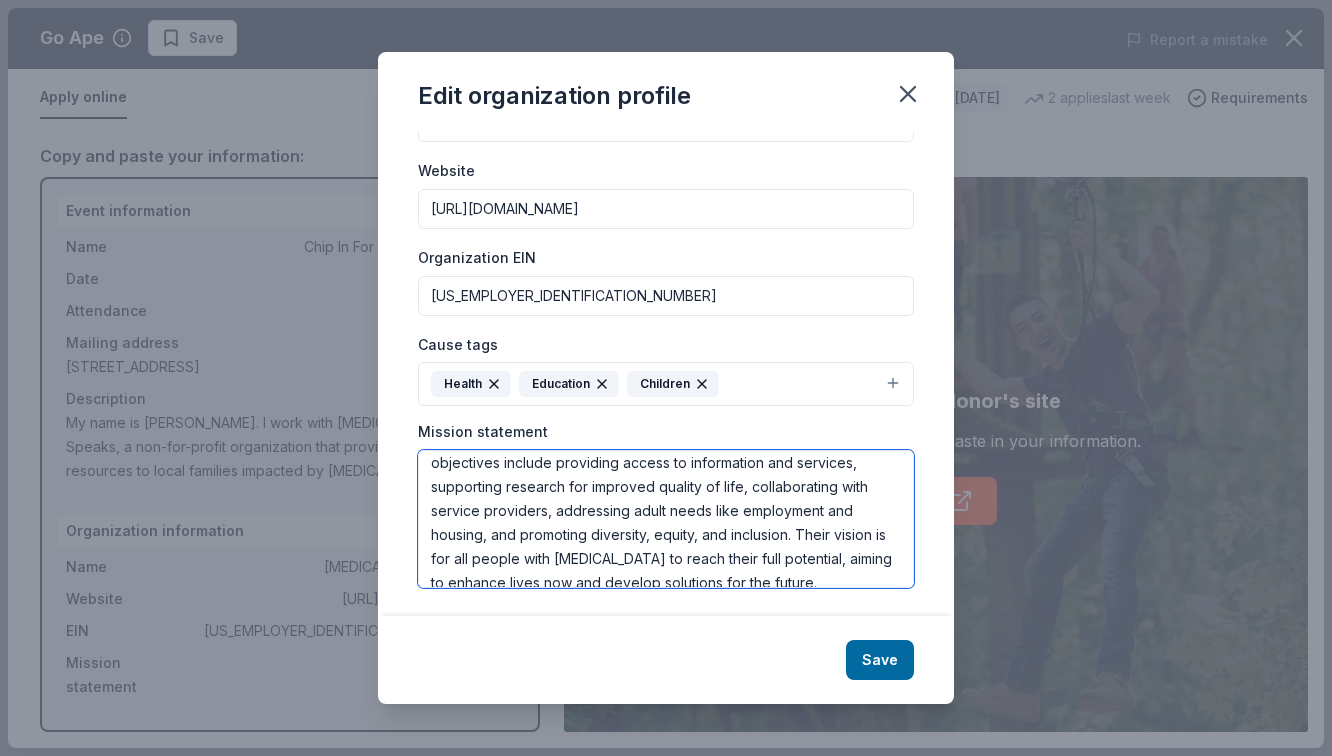 scroll, scrollTop: 82, scrollLeft: 0, axis: vertical 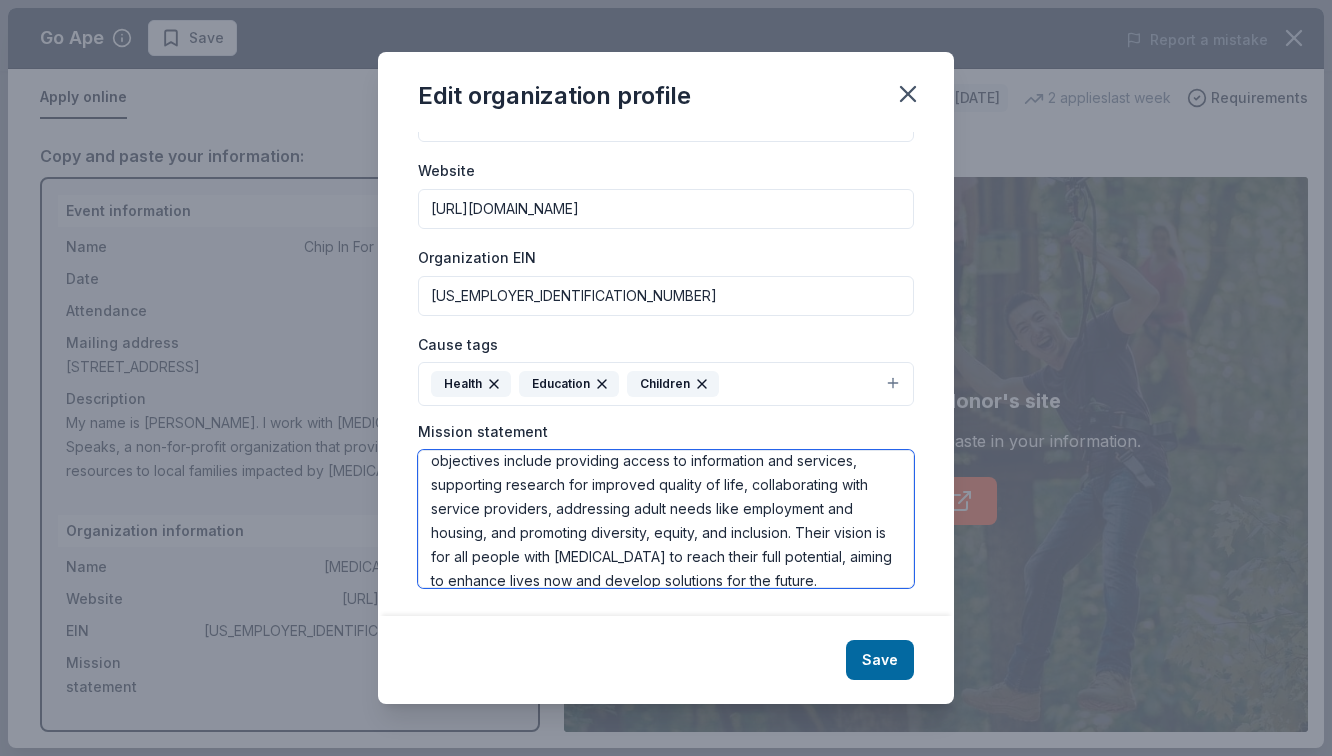 click on "Autism Speaks' mission is to create an inclusive world for all individuals with autism throughout their lives by focusing on advocacy, services, support, research, and advancements in care. Our objectives include providing access to information and services, supporting research for improved quality of life, collaborating with service providers, addressing adult needs like employment and housing, and promoting diversity, equity, and inclusion. Their vision is for all people with autism to reach their full potential, aiming to enhance lives now and develop solutions for the future." at bounding box center (666, 519) 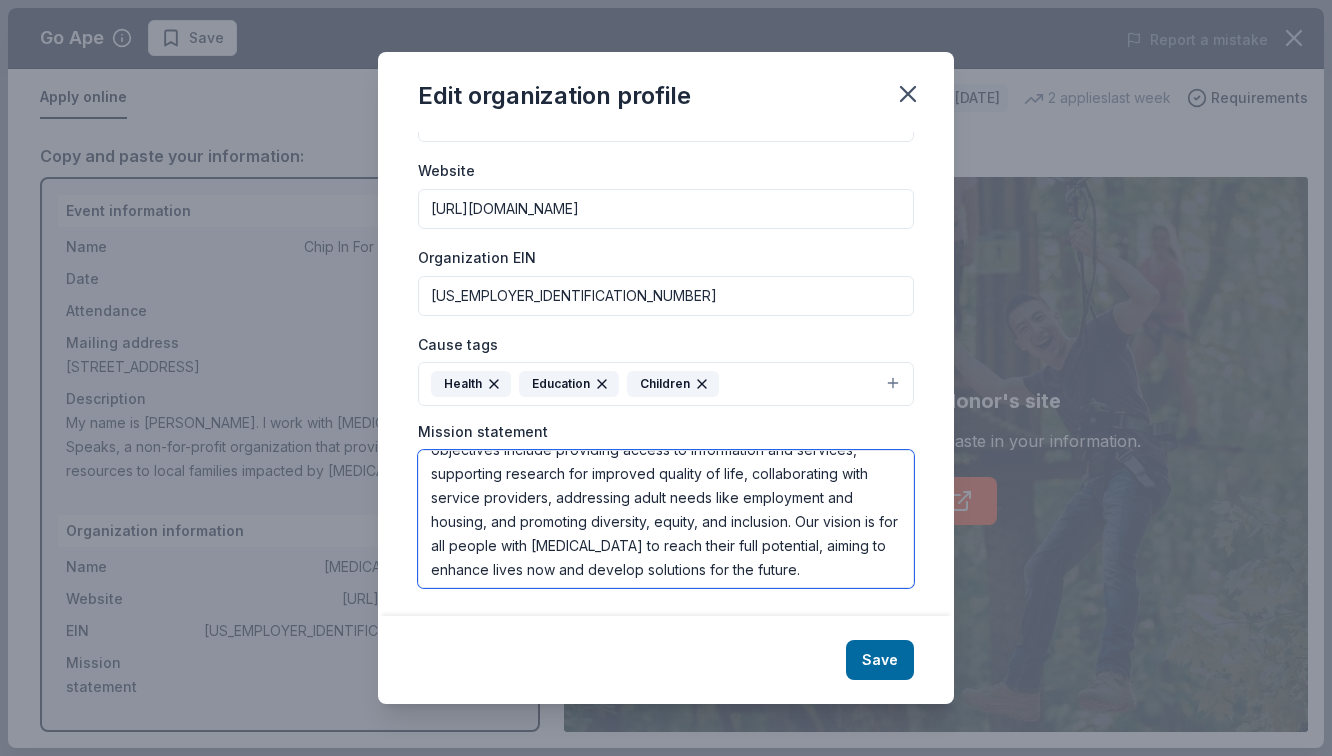 scroll, scrollTop: 97, scrollLeft: 0, axis: vertical 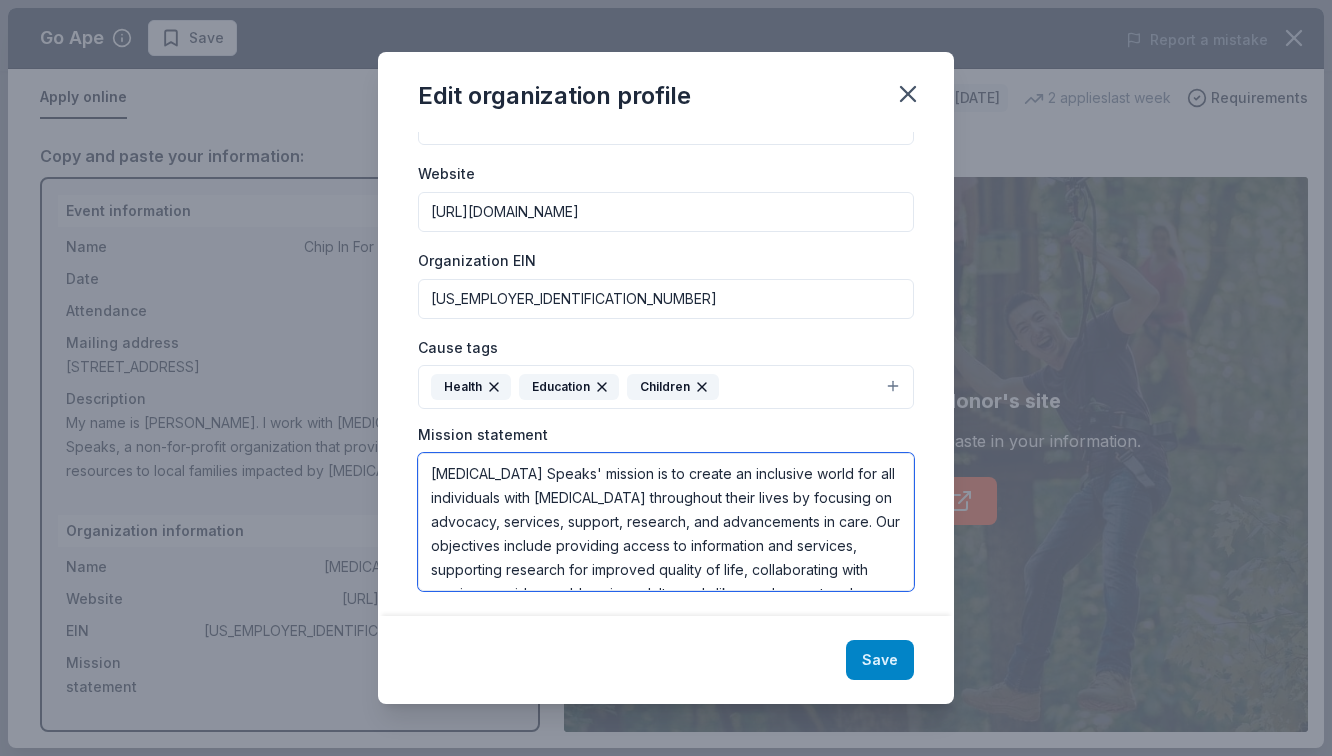 type on "[MEDICAL_DATA] Speaks' mission is to create an inclusive world for all individuals with [MEDICAL_DATA] throughout their lives by focusing on advocacy, services, support, research, and advancements in care. Our objectives include providing access to information and services, supporting research for improved quality of life, collaborating with service providers, addressing adult needs like employment and housing, and promoting diversity, equity, and inclusion. Our vision is for all people with [MEDICAL_DATA] to reach their full potential, aiming to enhance lives now and develop solutions for the future." 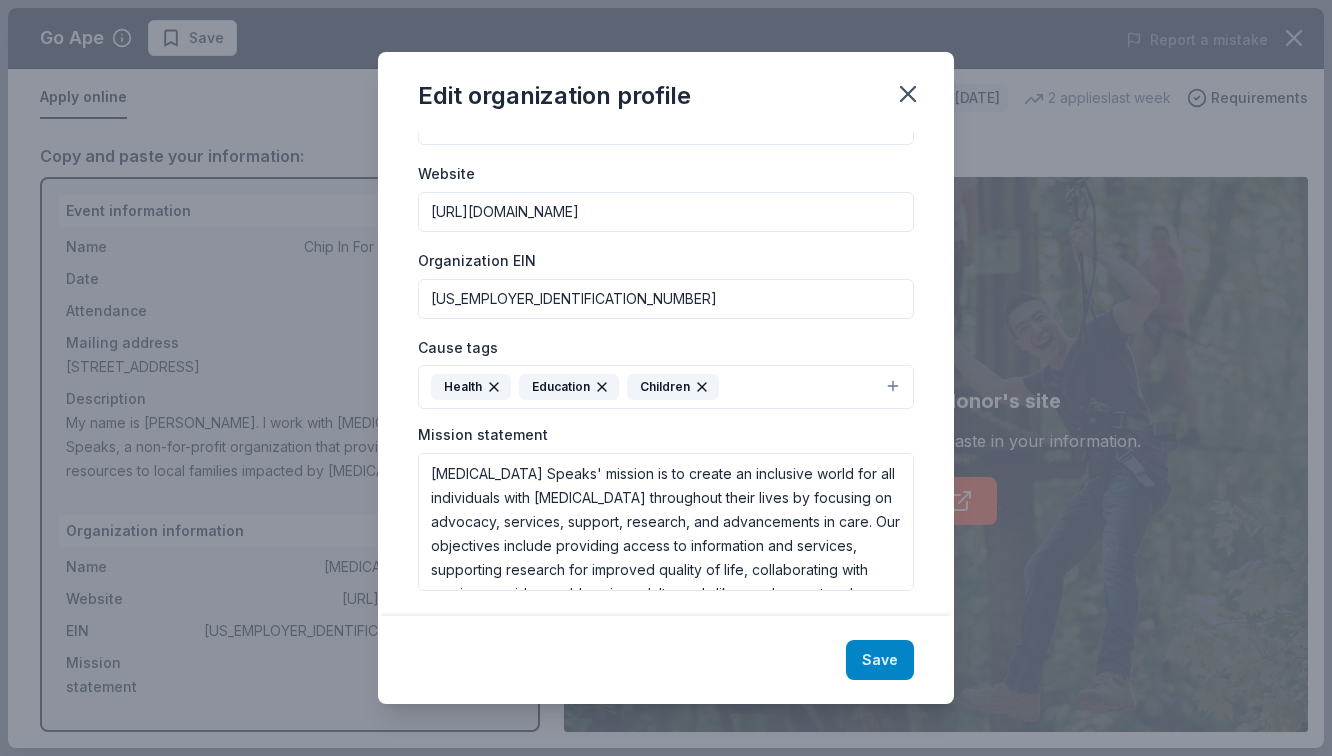 click on "Save" at bounding box center [880, 660] 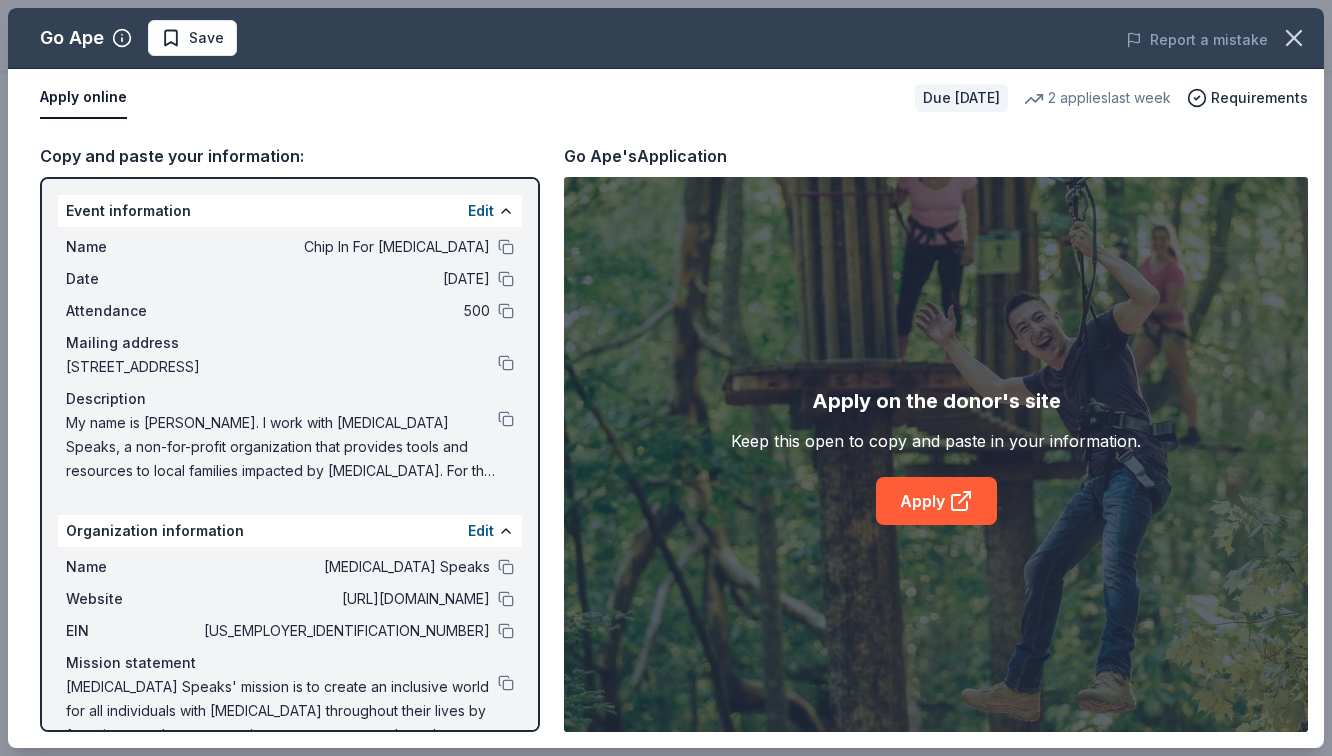 scroll, scrollTop: 0, scrollLeft: 0, axis: both 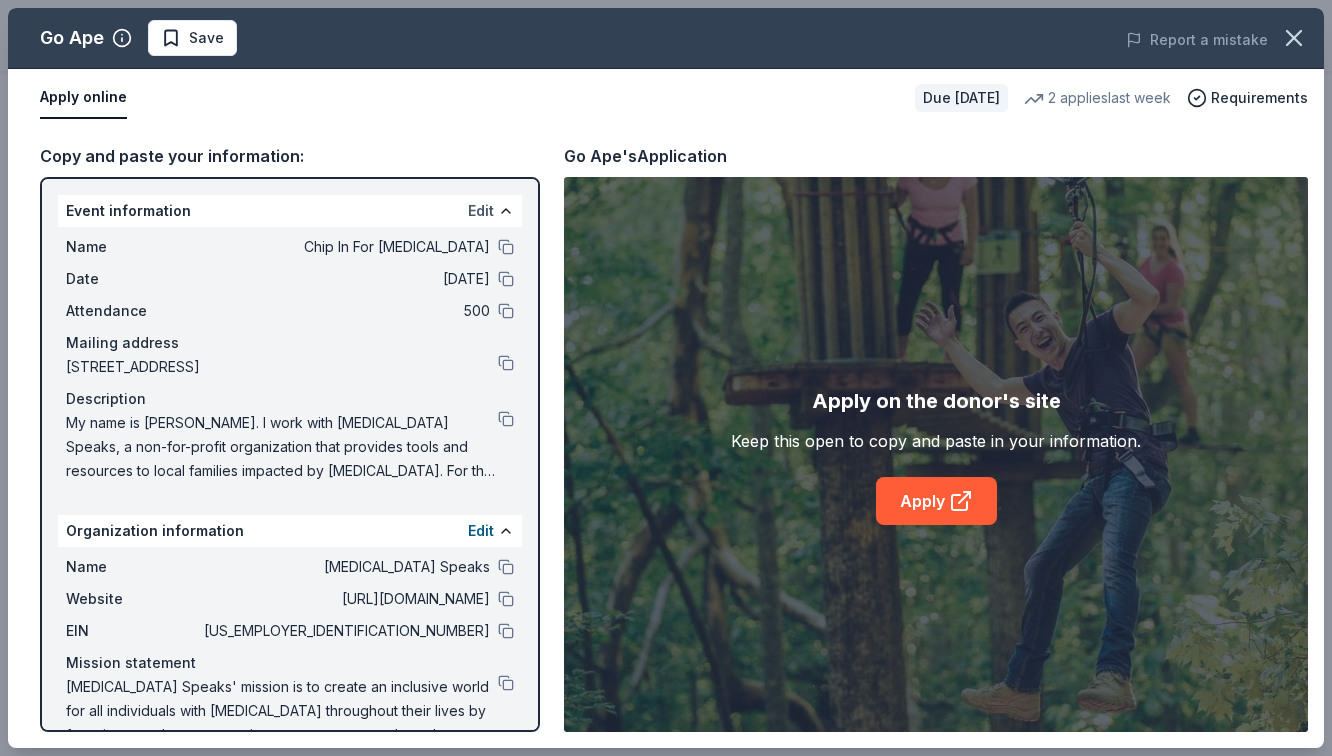click on "Edit" at bounding box center [481, 211] 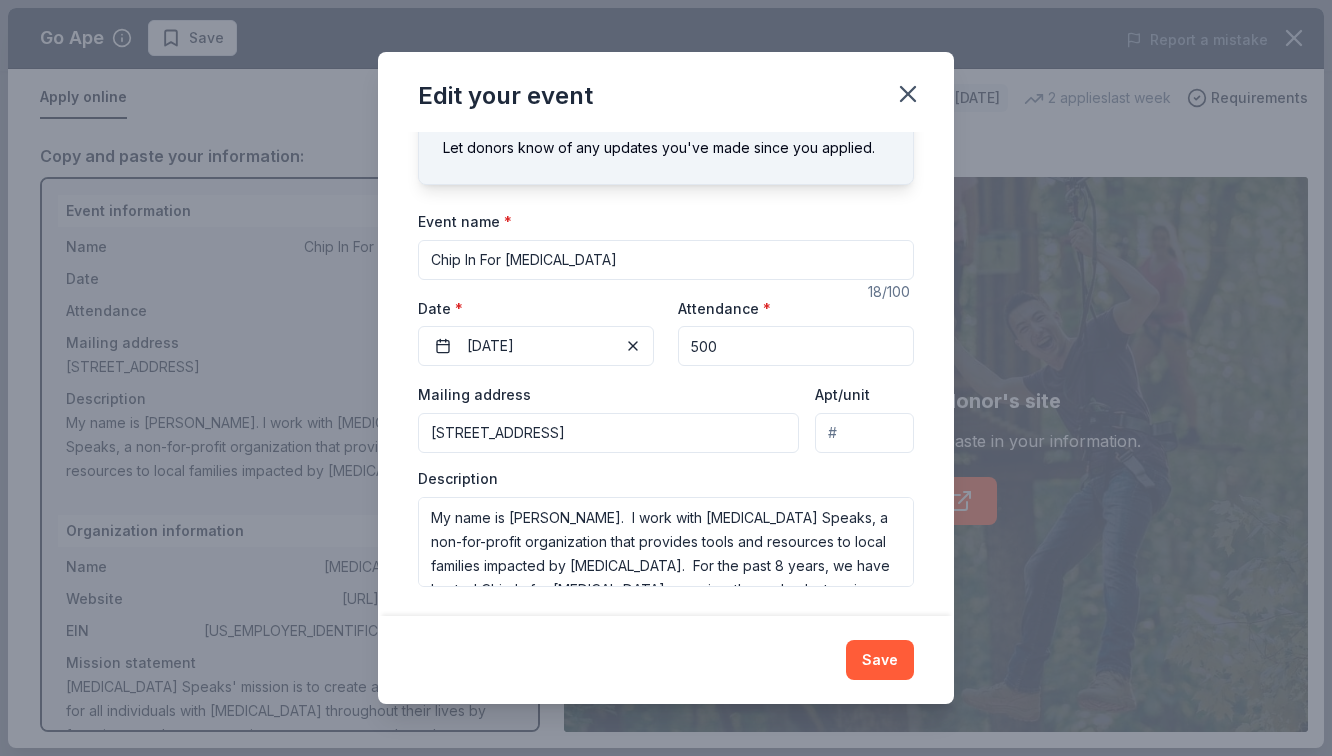 scroll, scrollTop: 0, scrollLeft: 0, axis: both 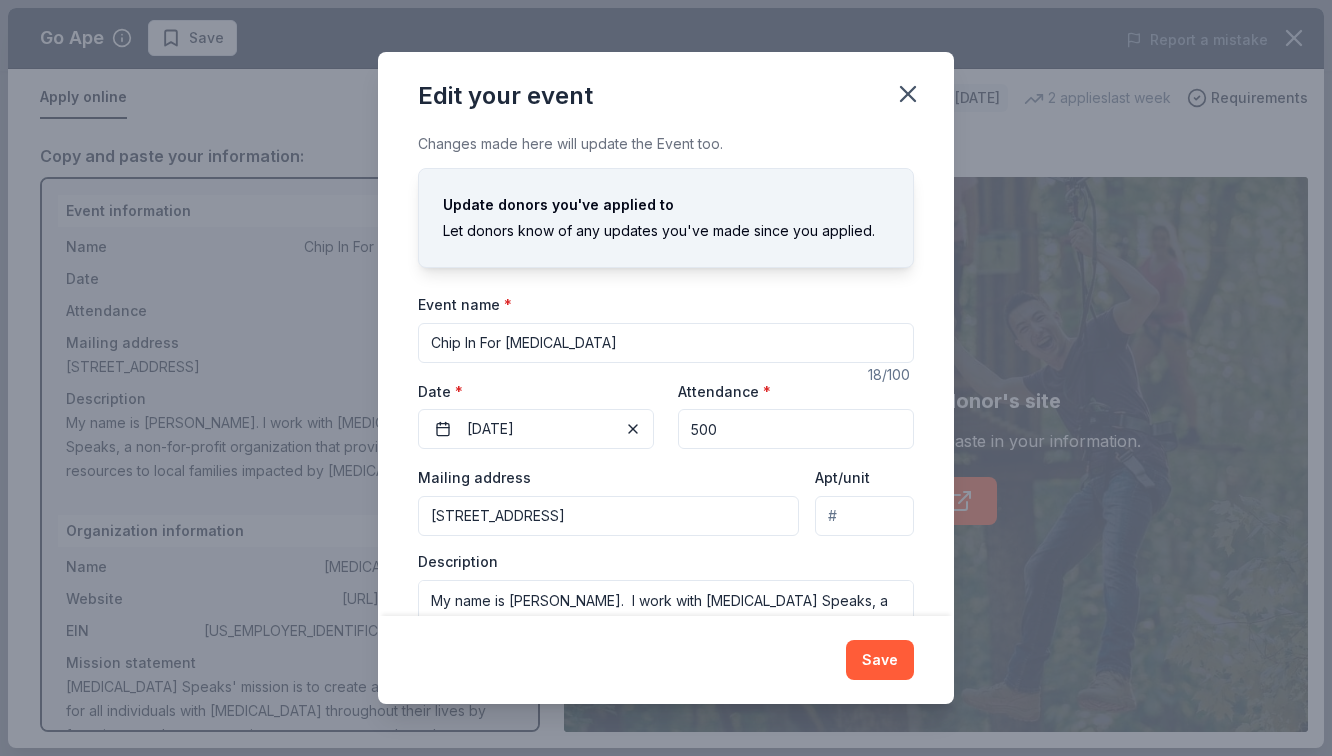 click on "Save" at bounding box center (880, 660) 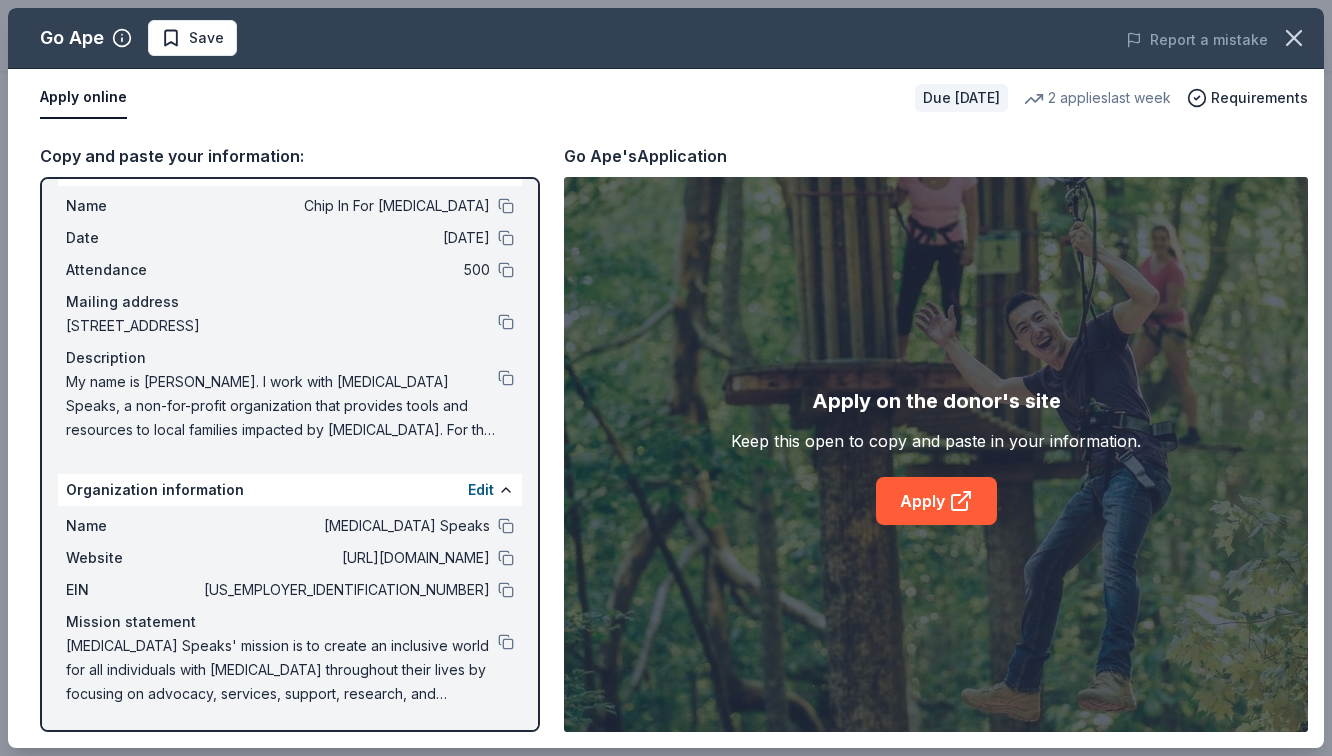 scroll, scrollTop: 41, scrollLeft: 0, axis: vertical 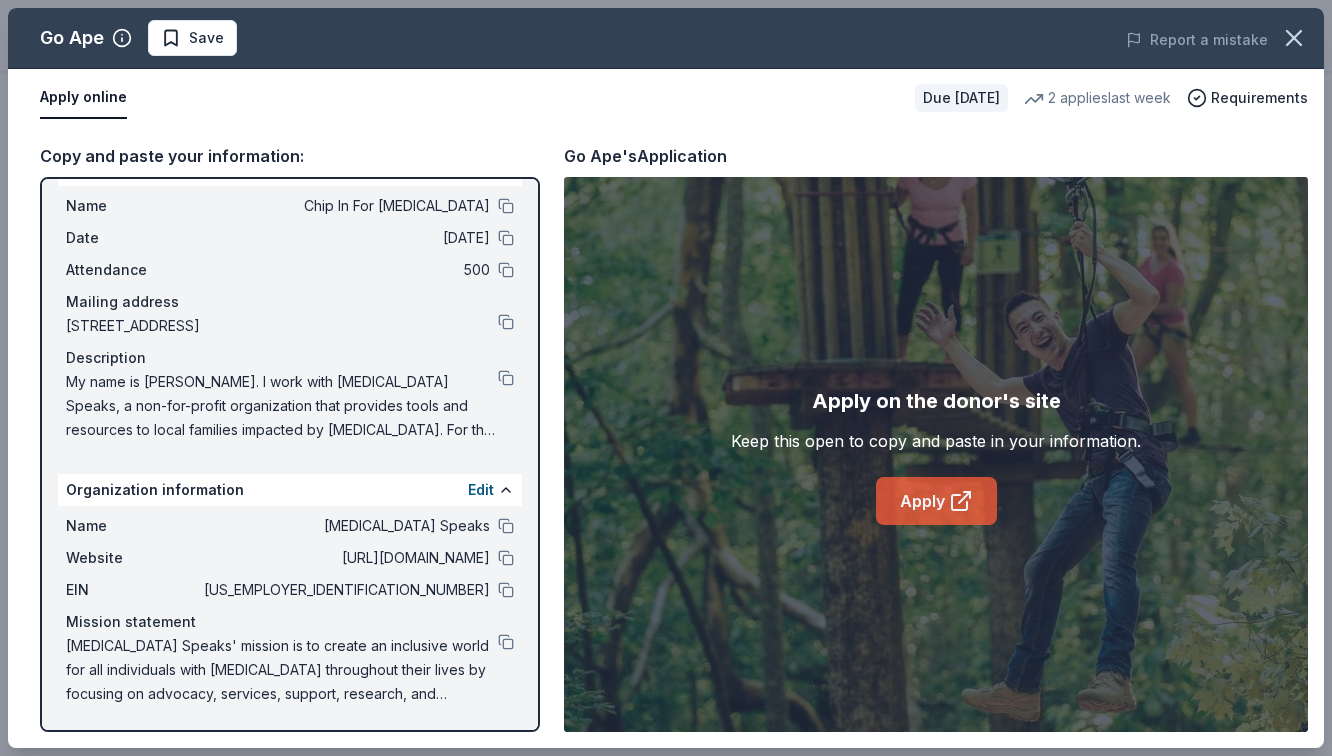 click on "Apply" at bounding box center [936, 501] 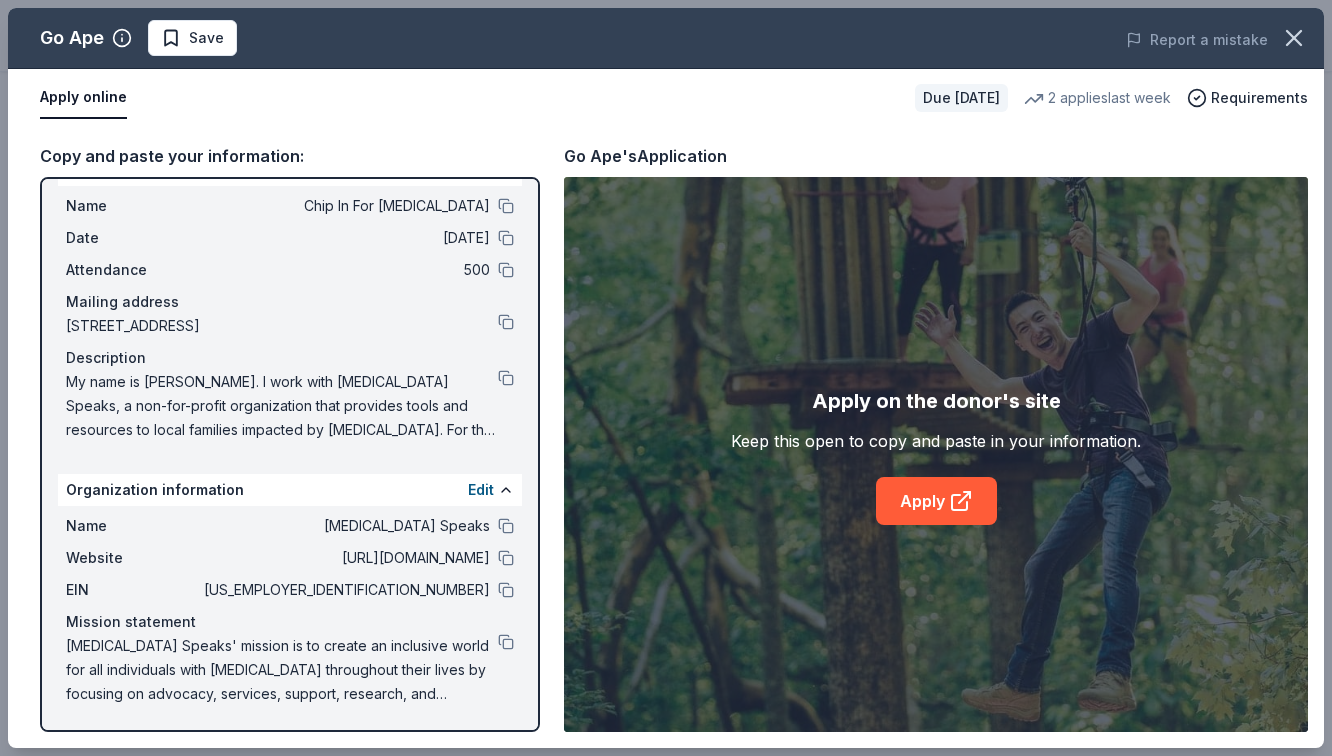 click on "Copy and paste your information:" at bounding box center [290, 156] 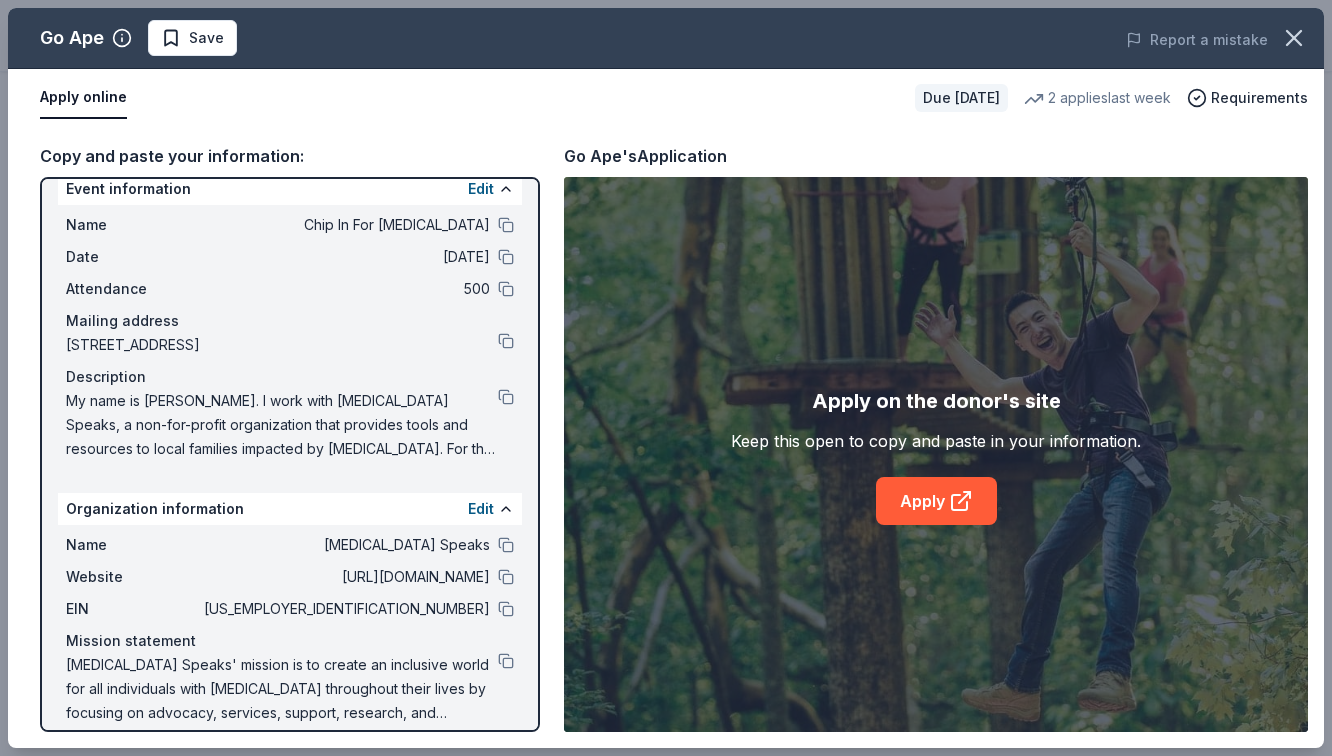 scroll, scrollTop: 0, scrollLeft: 0, axis: both 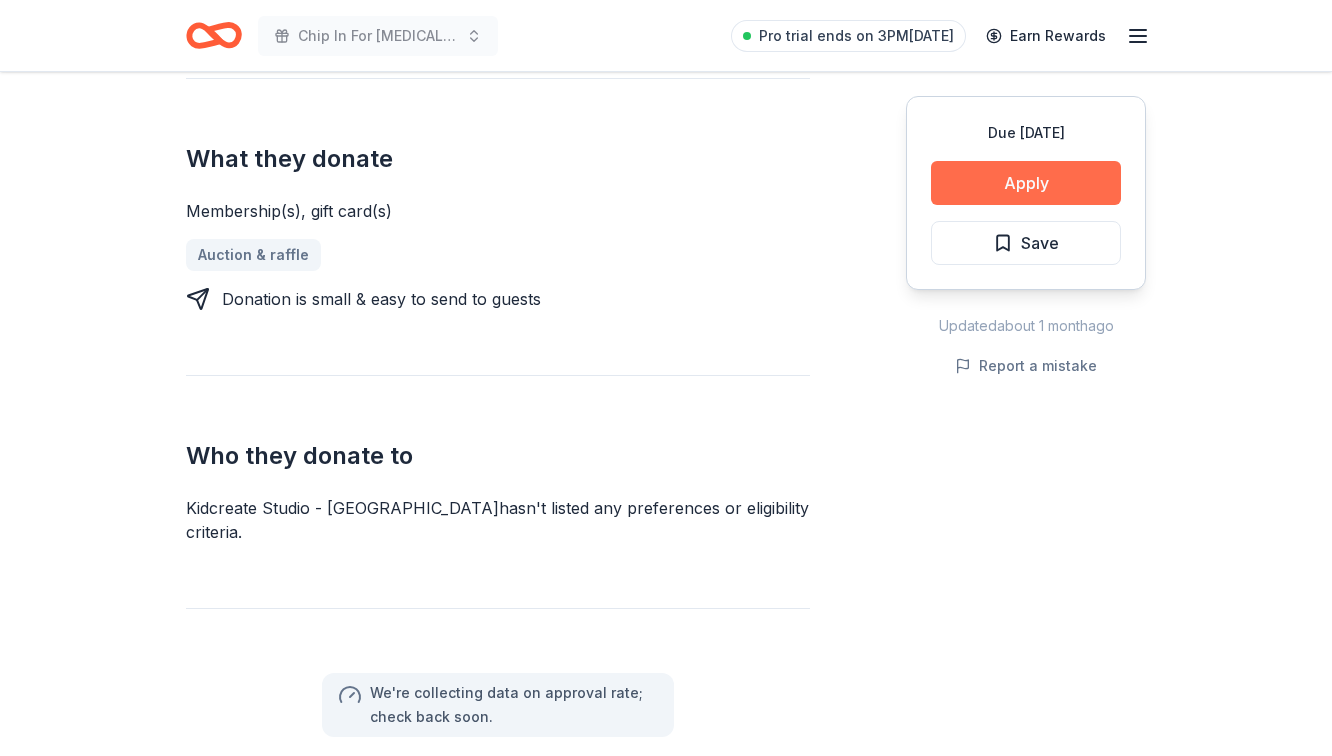click on "Apply" at bounding box center [1026, 183] 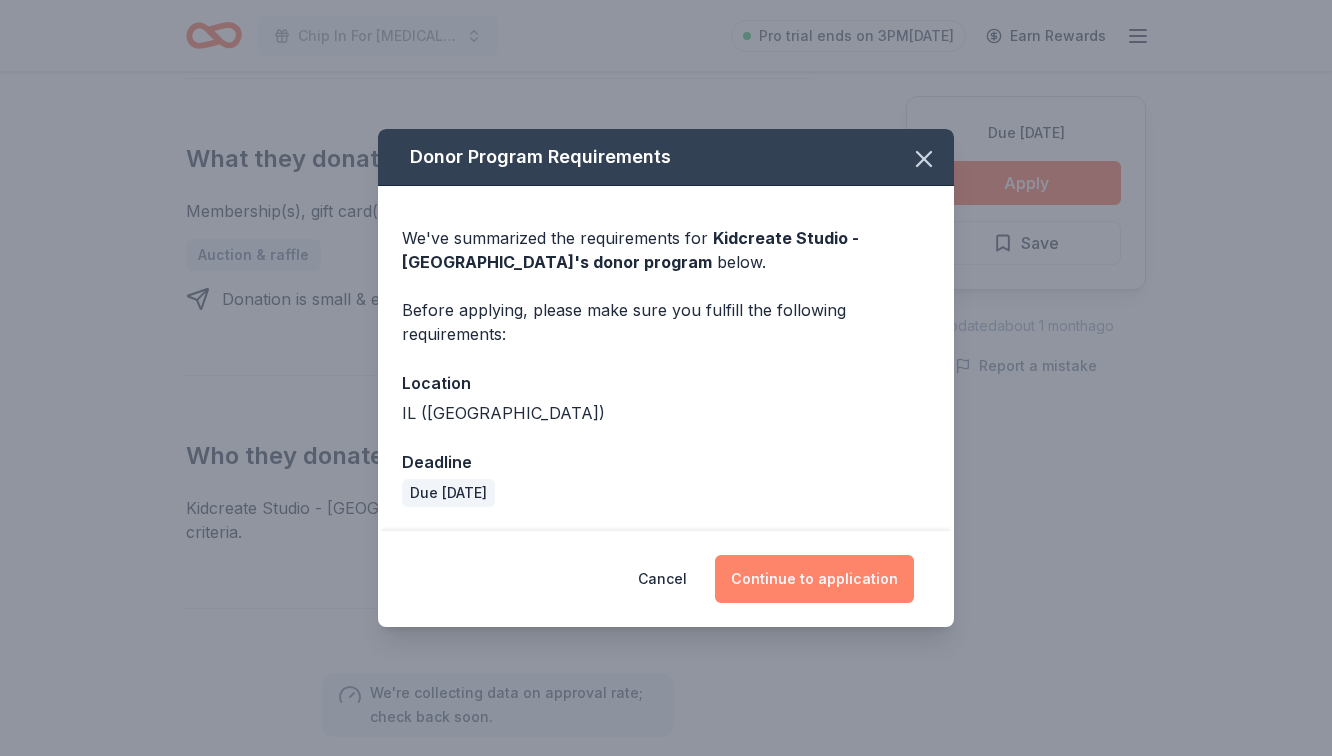 click on "Continue to application" at bounding box center (814, 579) 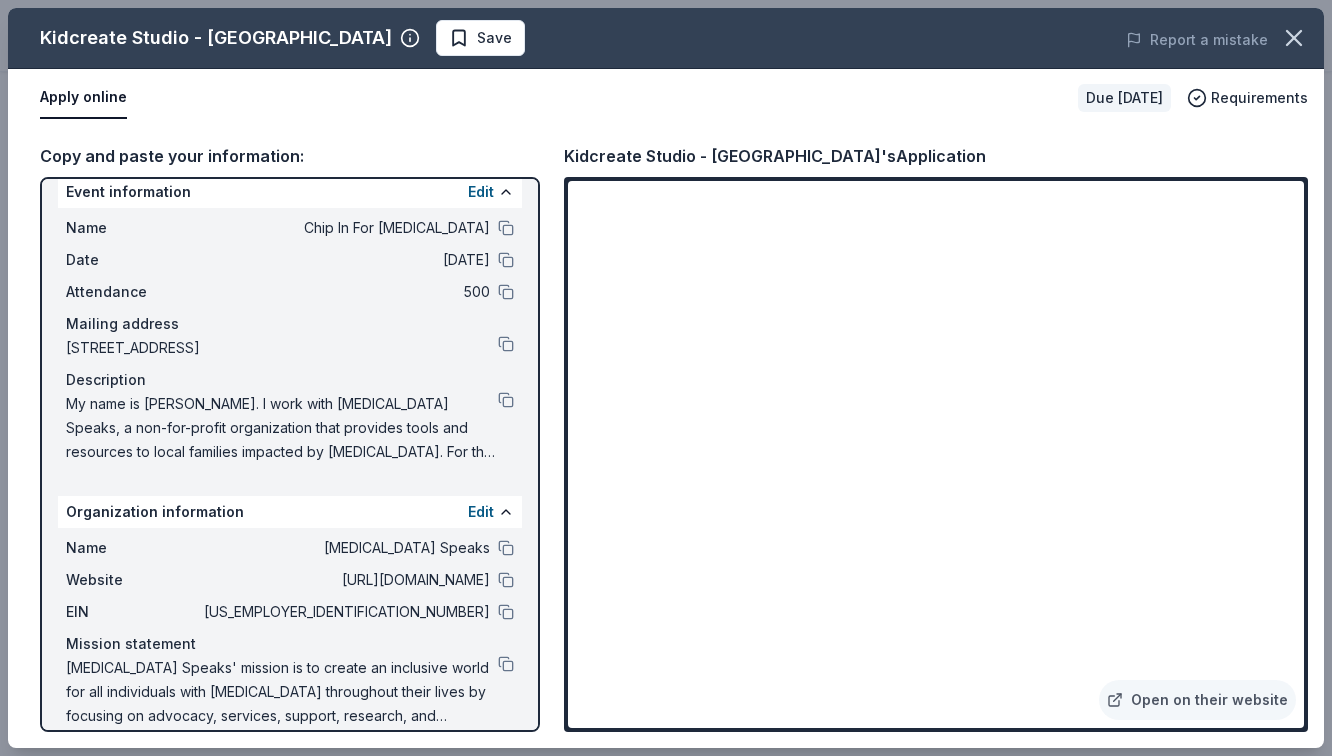 scroll, scrollTop: 21, scrollLeft: 0, axis: vertical 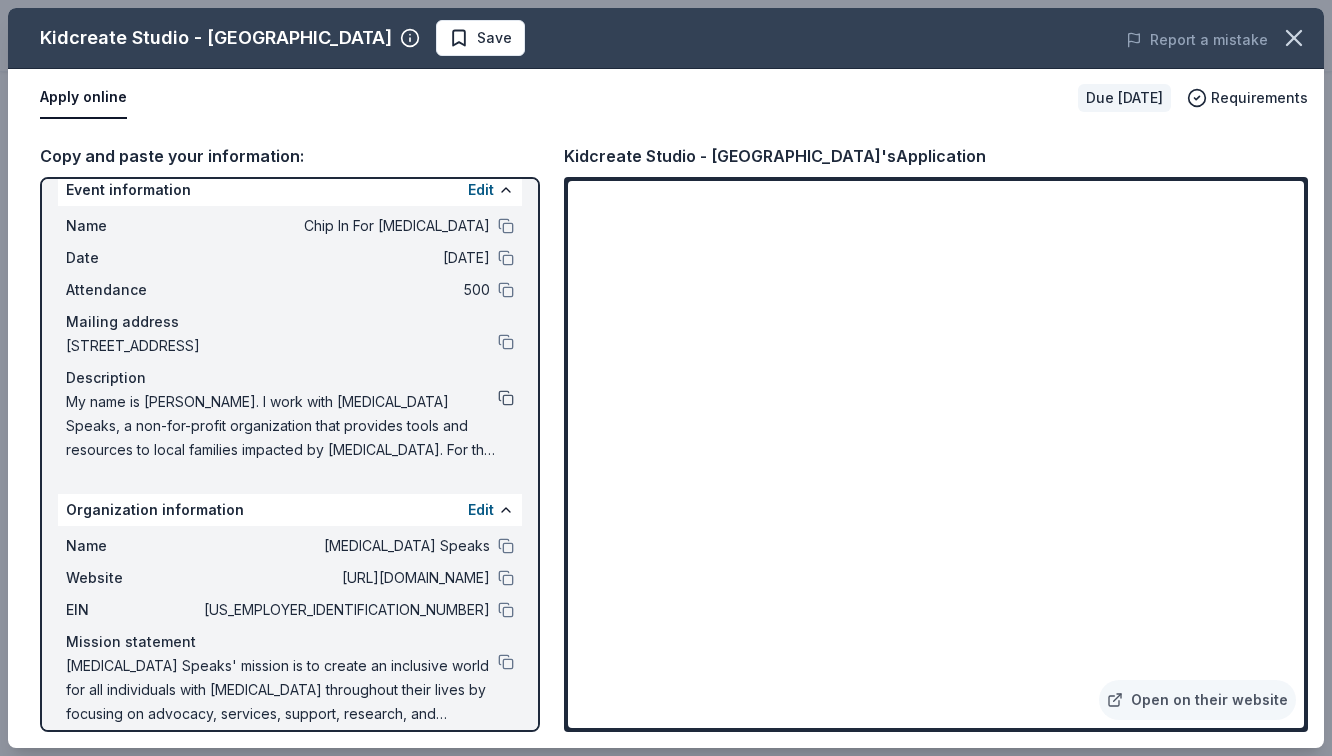 click at bounding box center [506, 398] 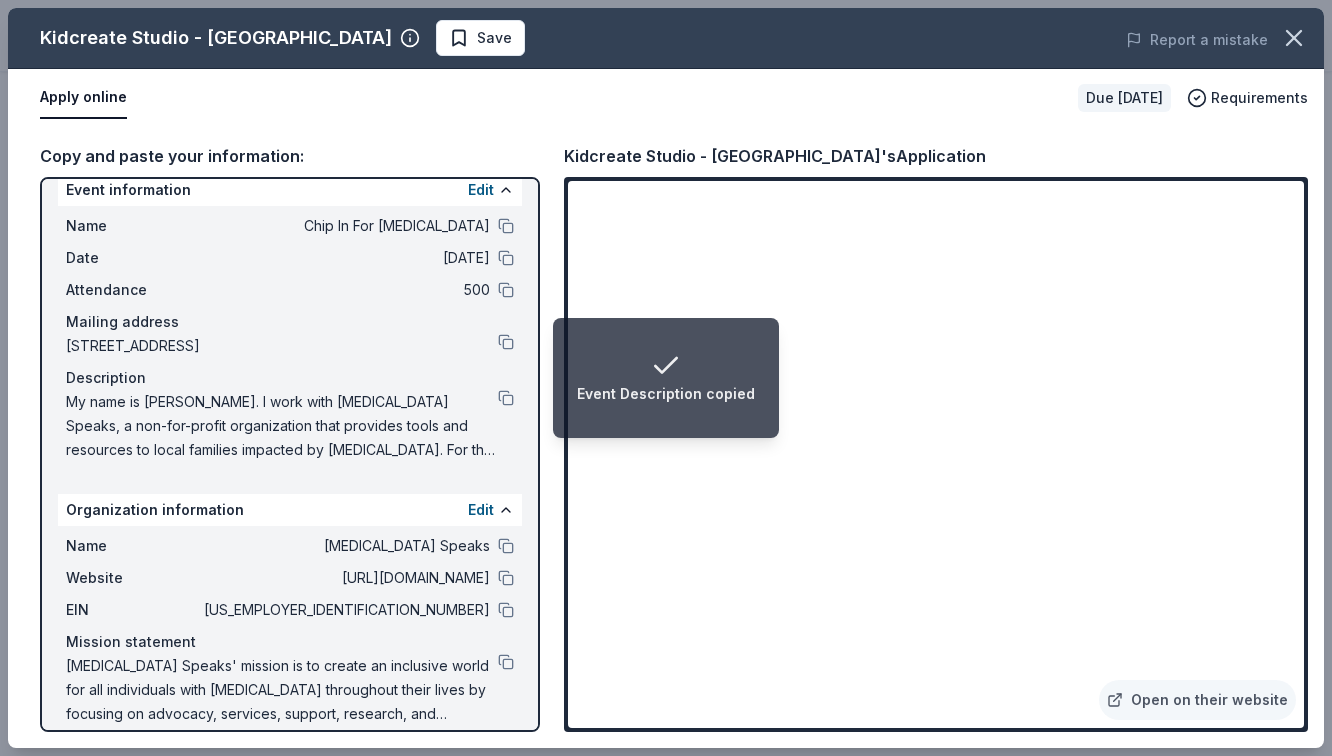 click 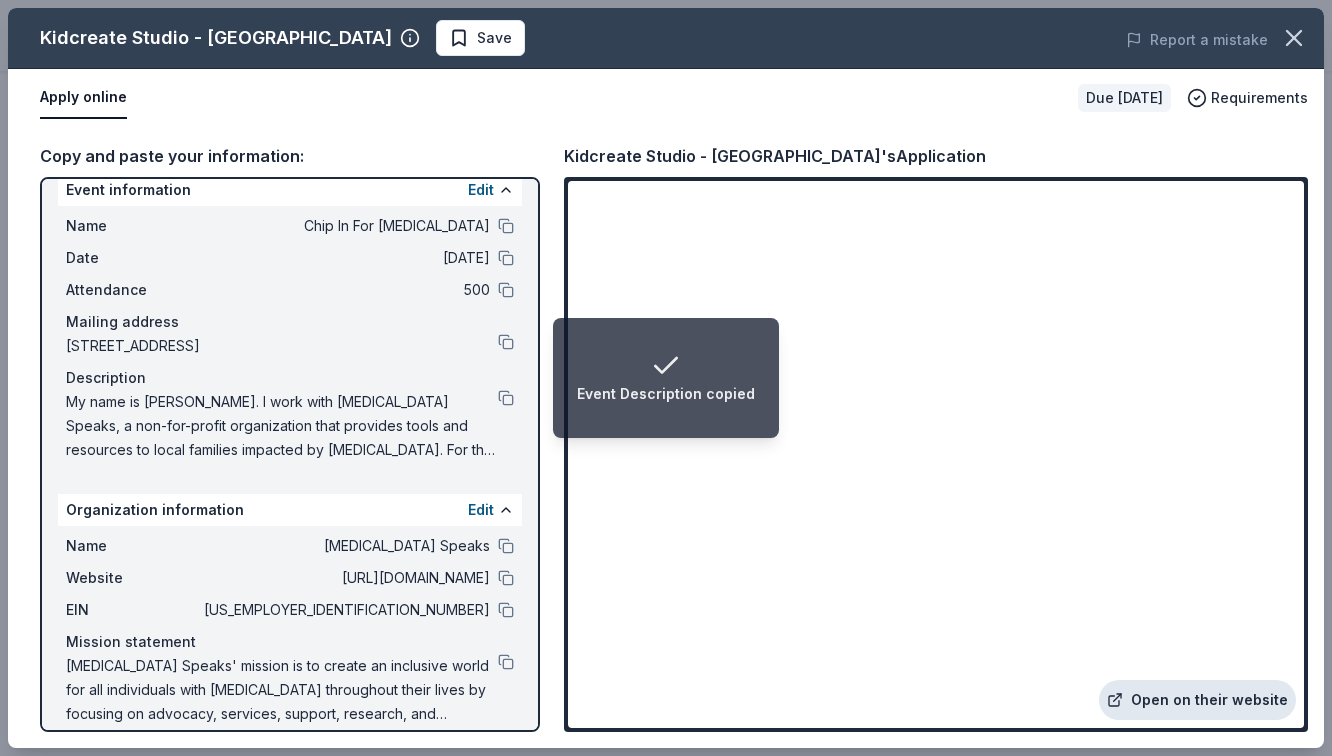 click on "Open on their website" at bounding box center [1197, 700] 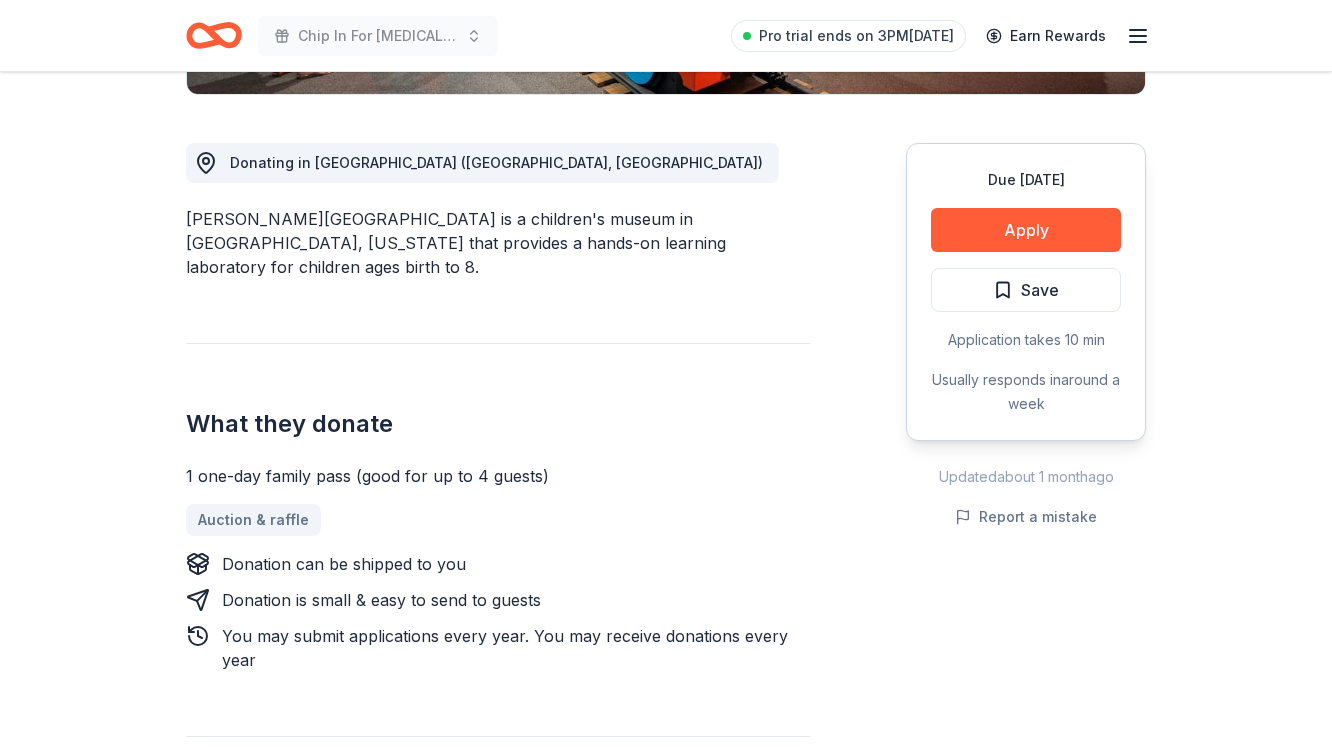 scroll, scrollTop: 512, scrollLeft: 0, axis: vertical 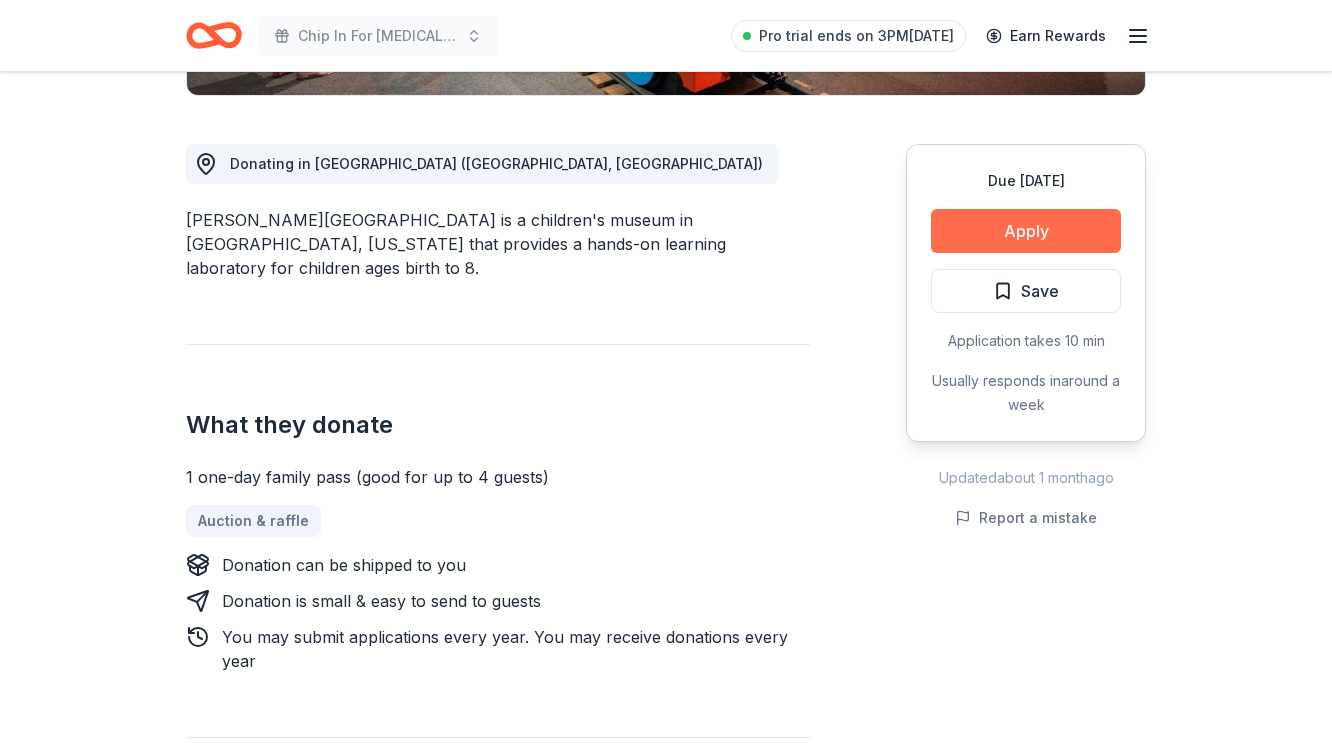 click on "Apply" at bounding box center (1026, 231) 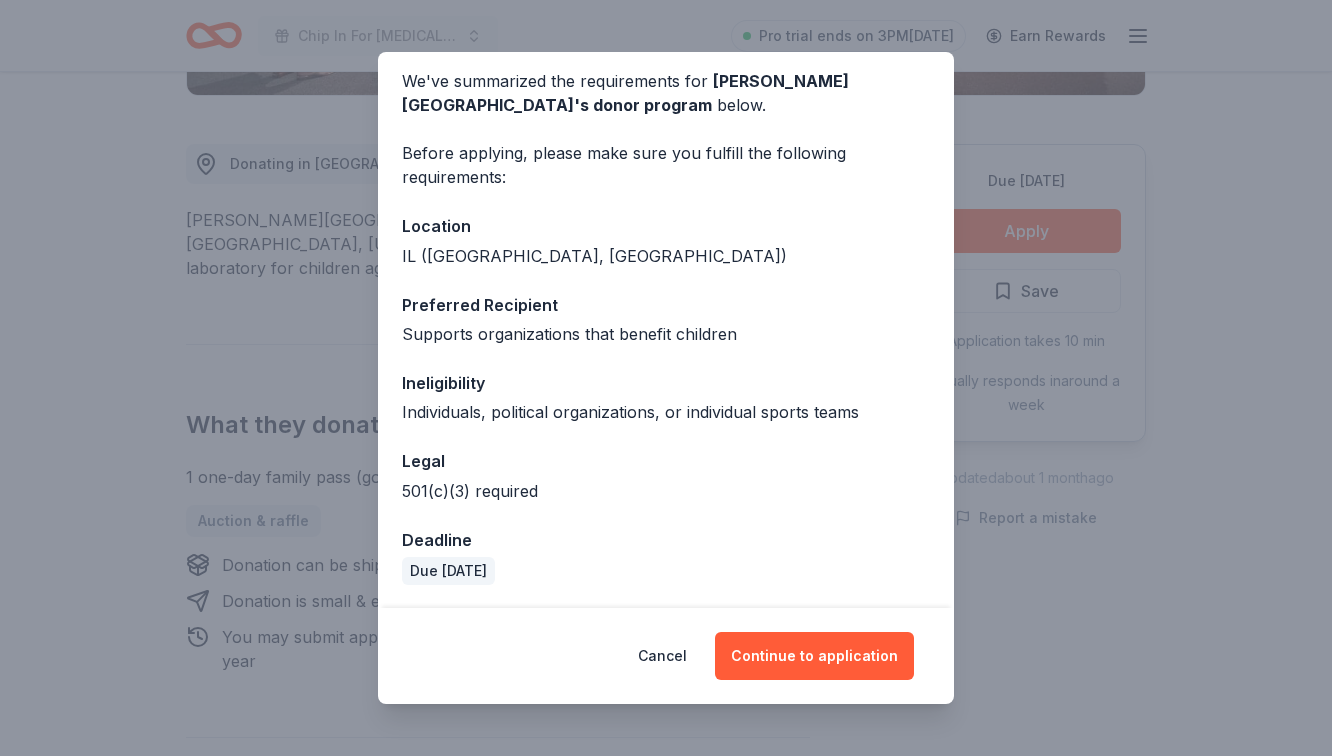 scroll, scrollTop: 79, scrollLeft: 0, axis: vertical 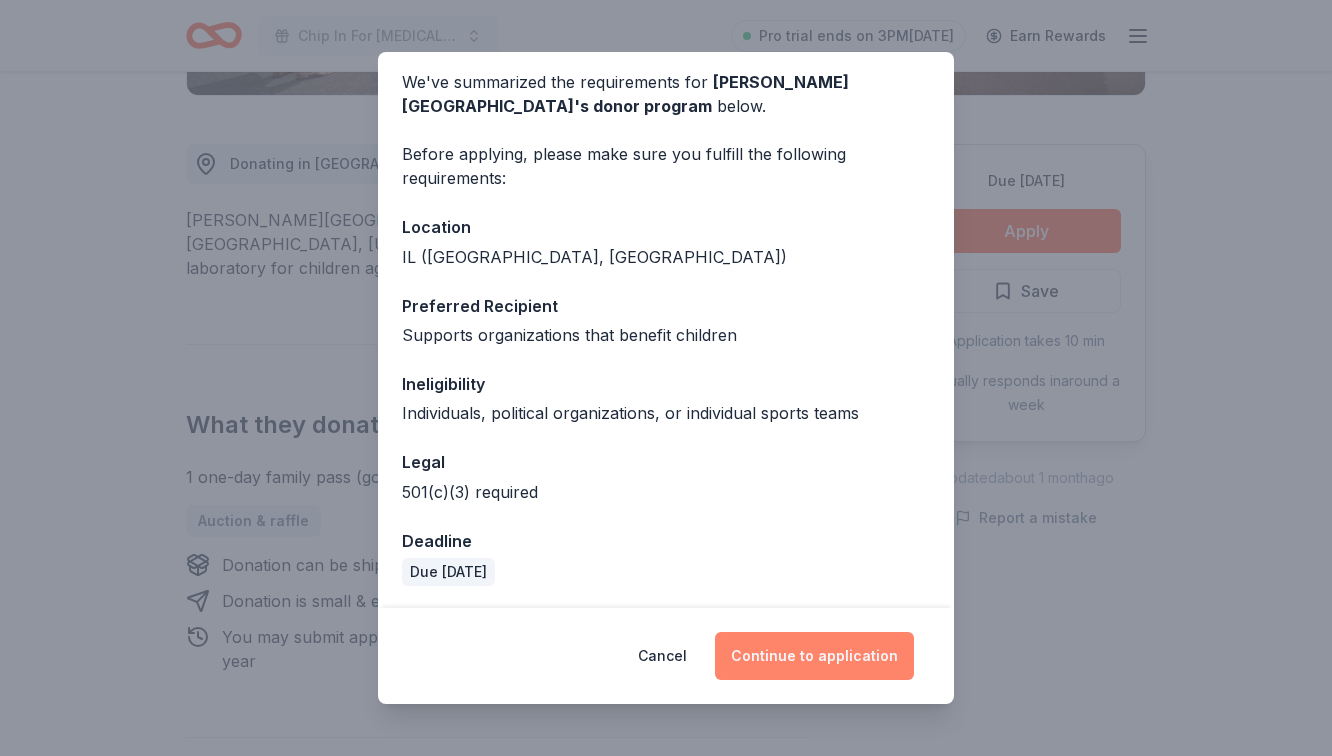 click on "Continue to application" at bounding box center (814, 656) 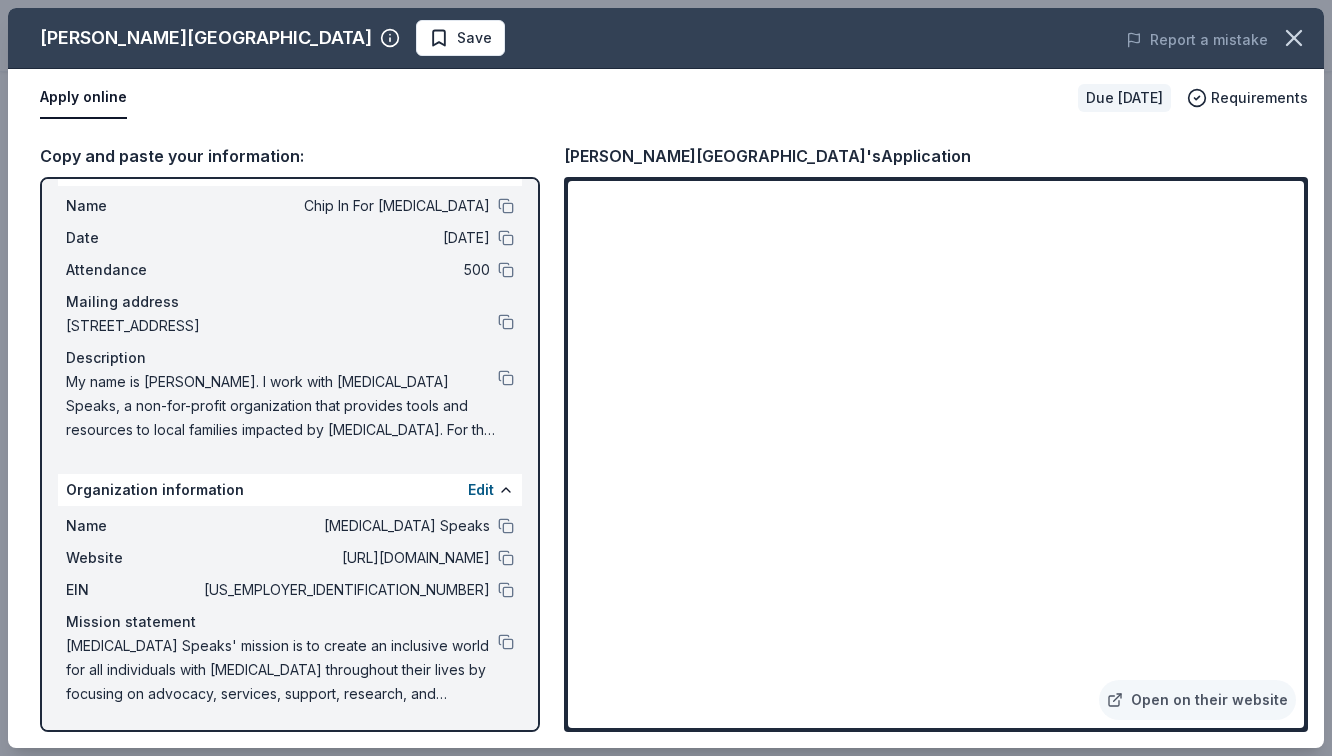 scroll, scrollTop: 41, scrollLeft: 0, axis: vertical 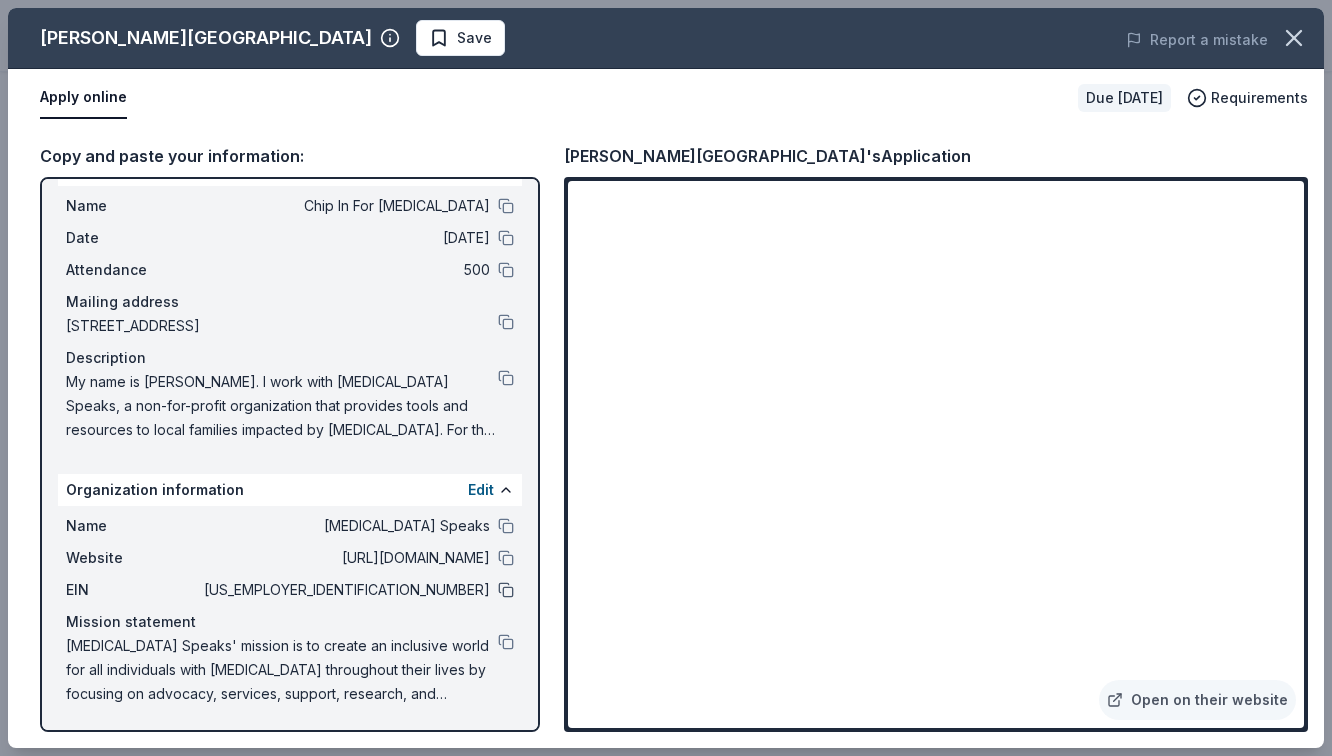 click at bounding box center (506, 590) 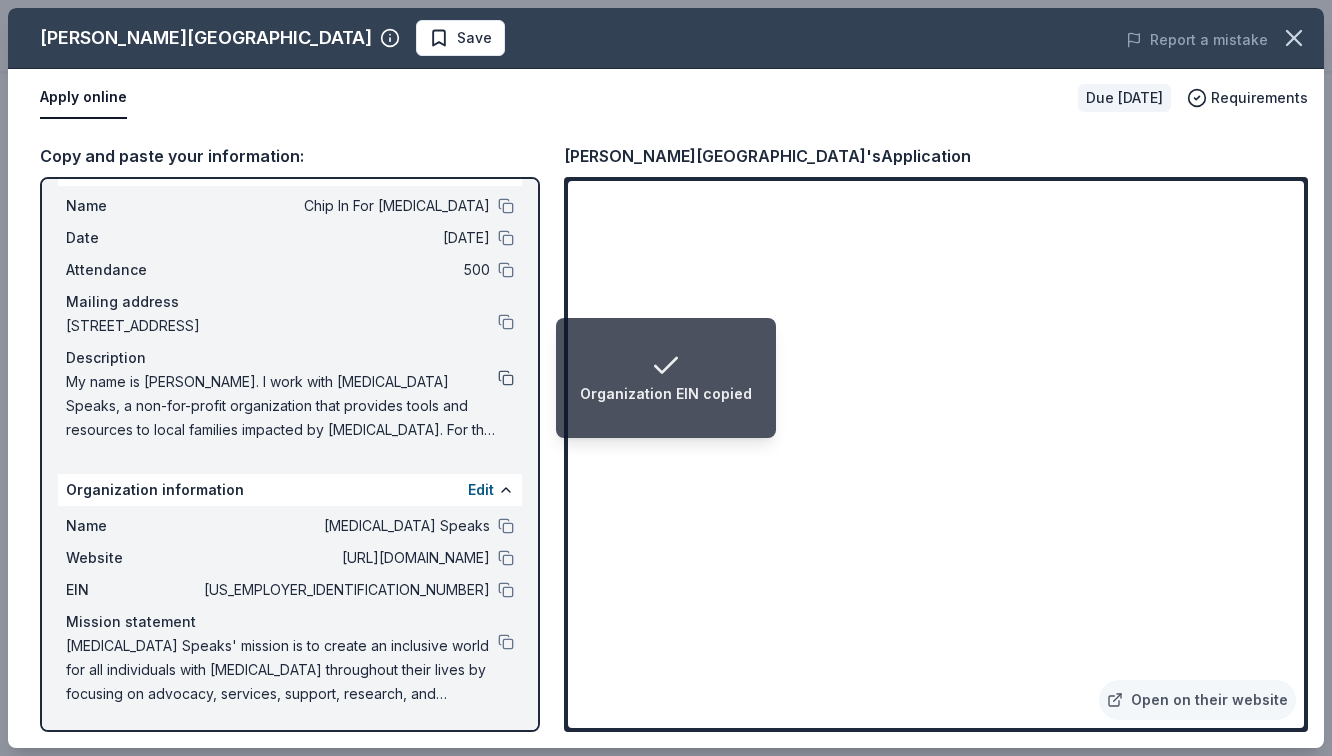 click at bounding box center [506, 378] 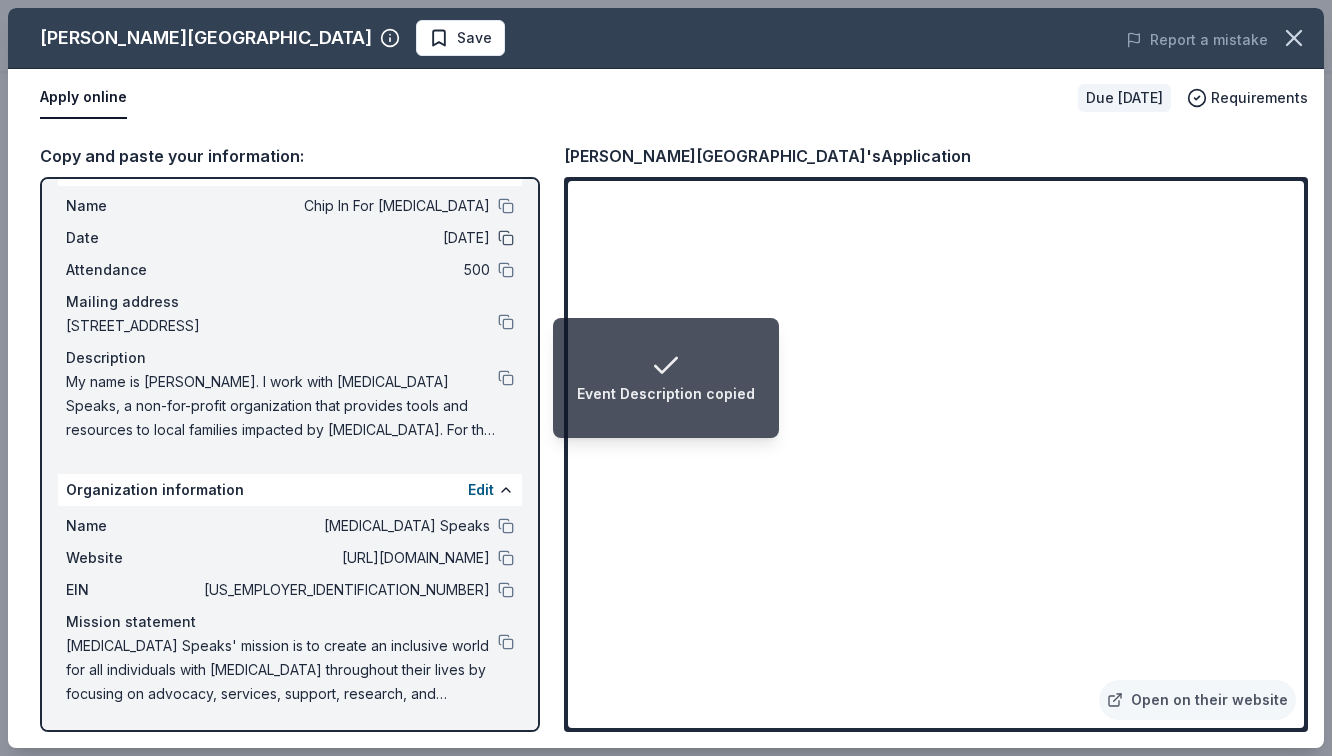 click at bounding box center (506, 238) 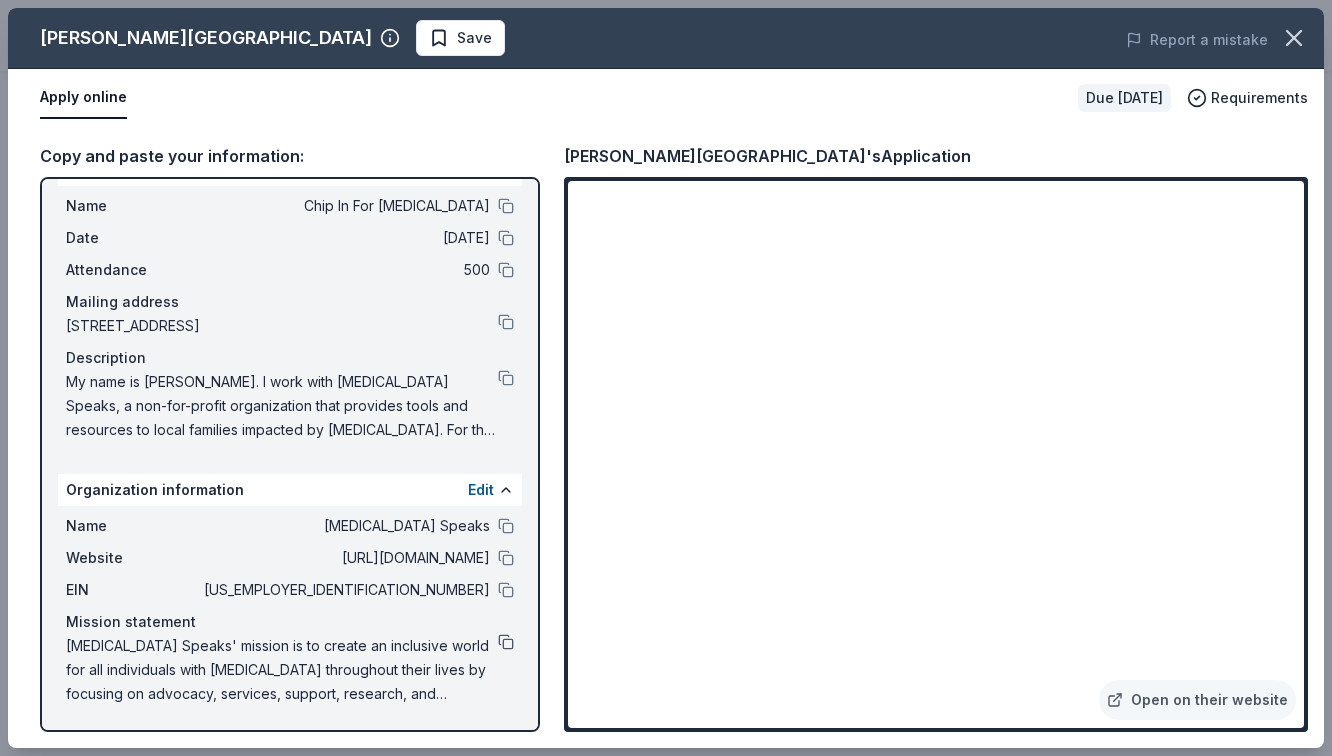 click at bounding box center [506, 642] 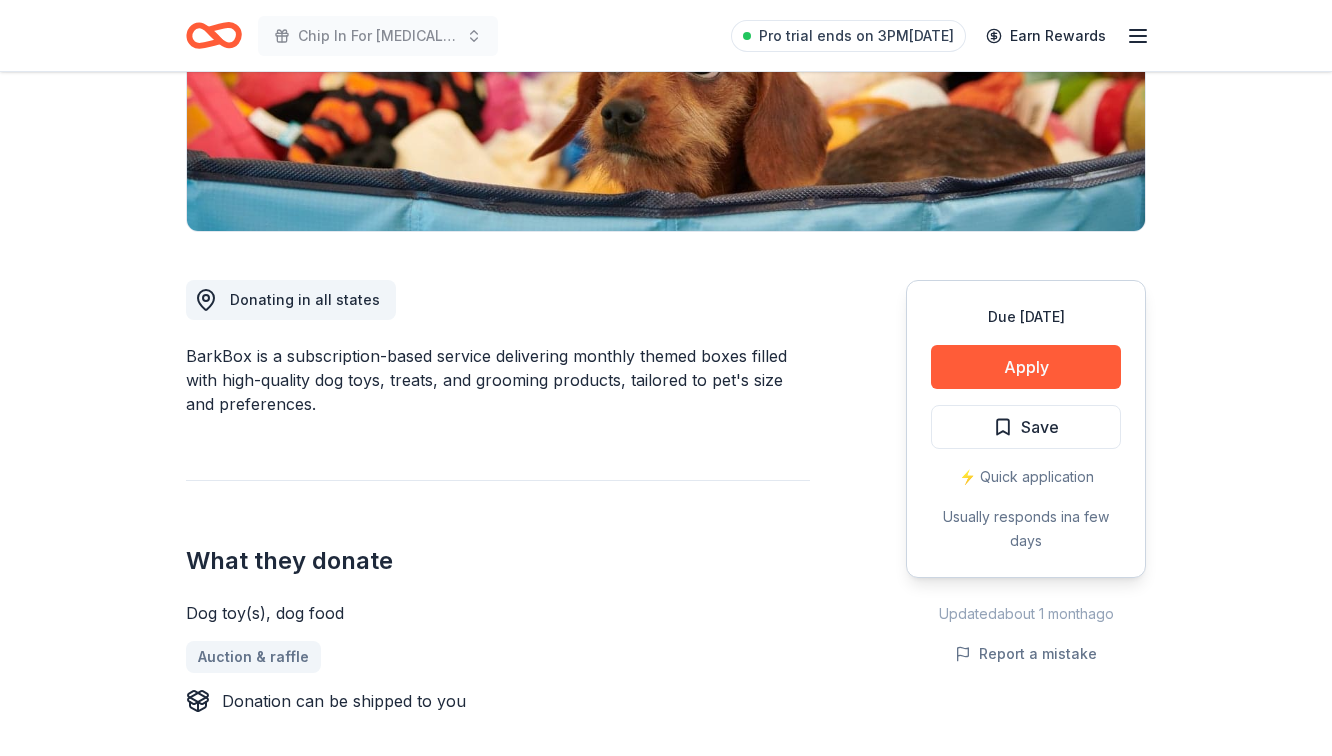 scroll, scrollTop: 377, scrollLeft: 0, axis: vertical 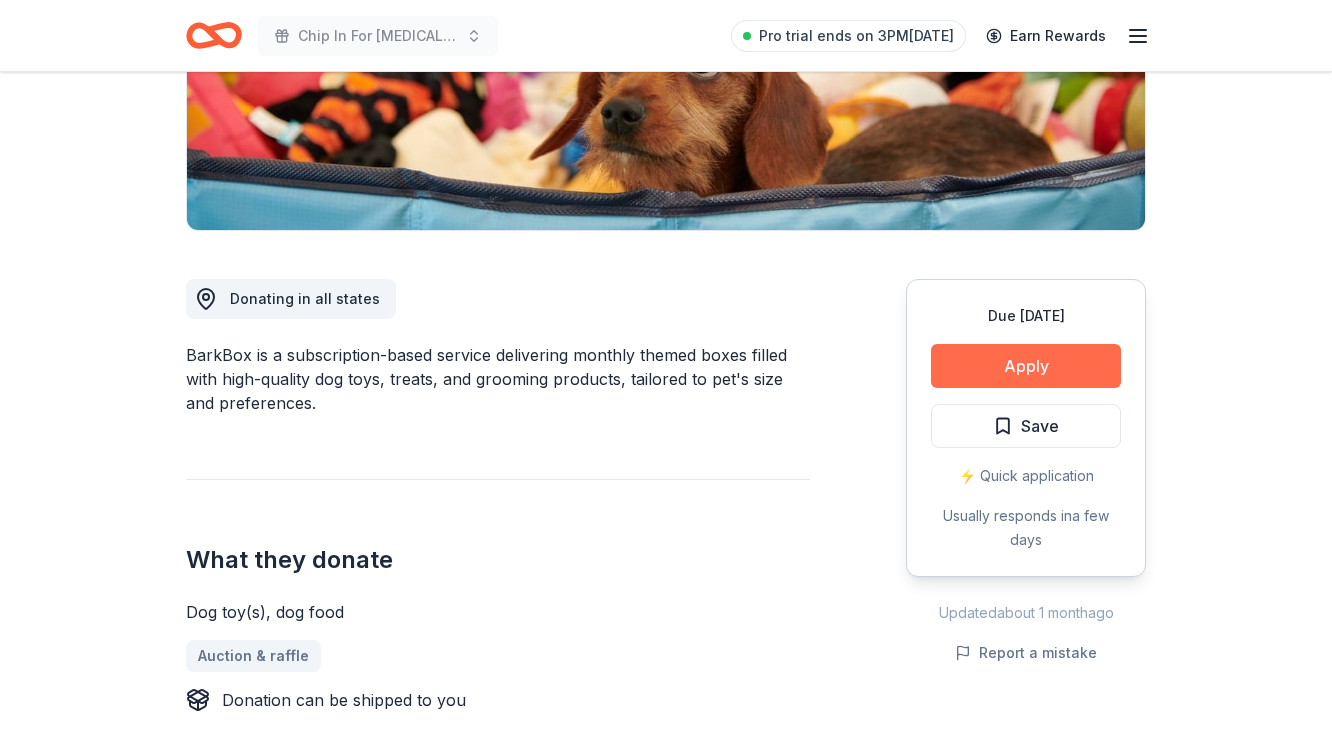 click on "Apply" at bounding box center (1026, 366) 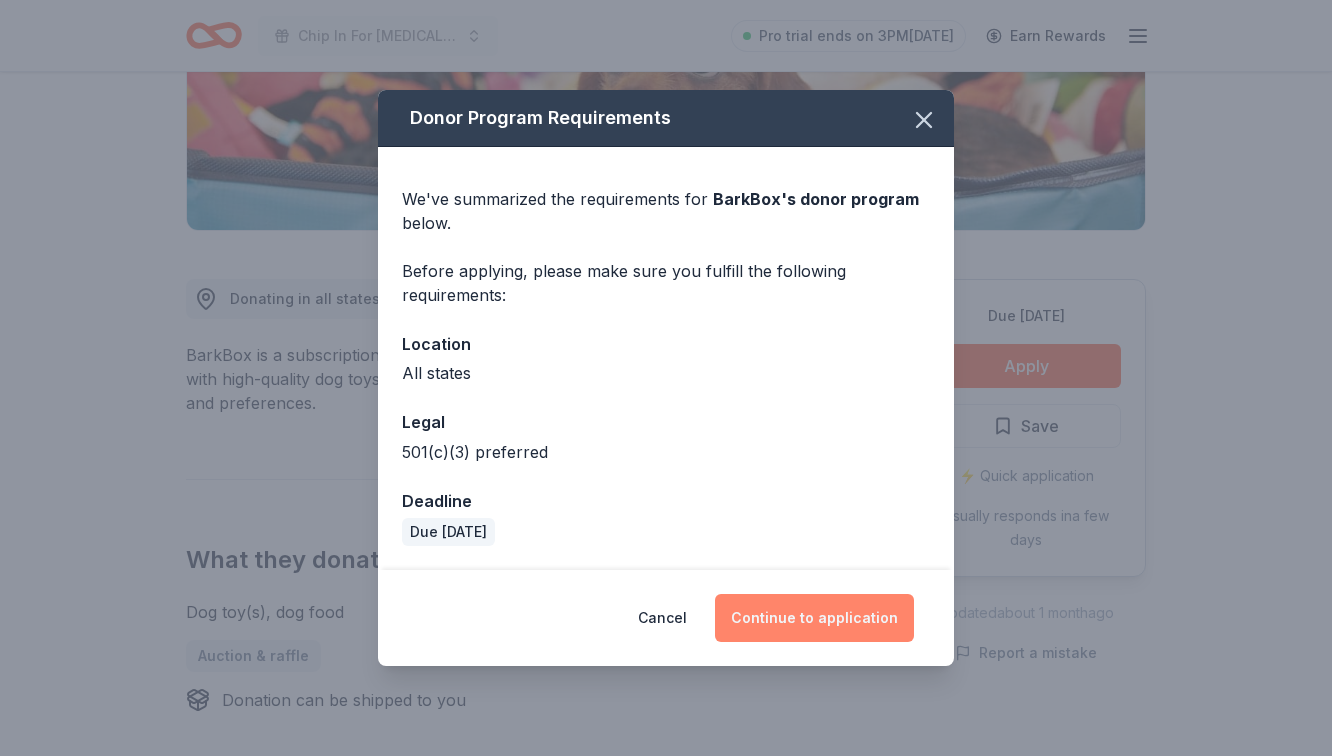 click on "Continue to application" at bounding box center (814, 618) 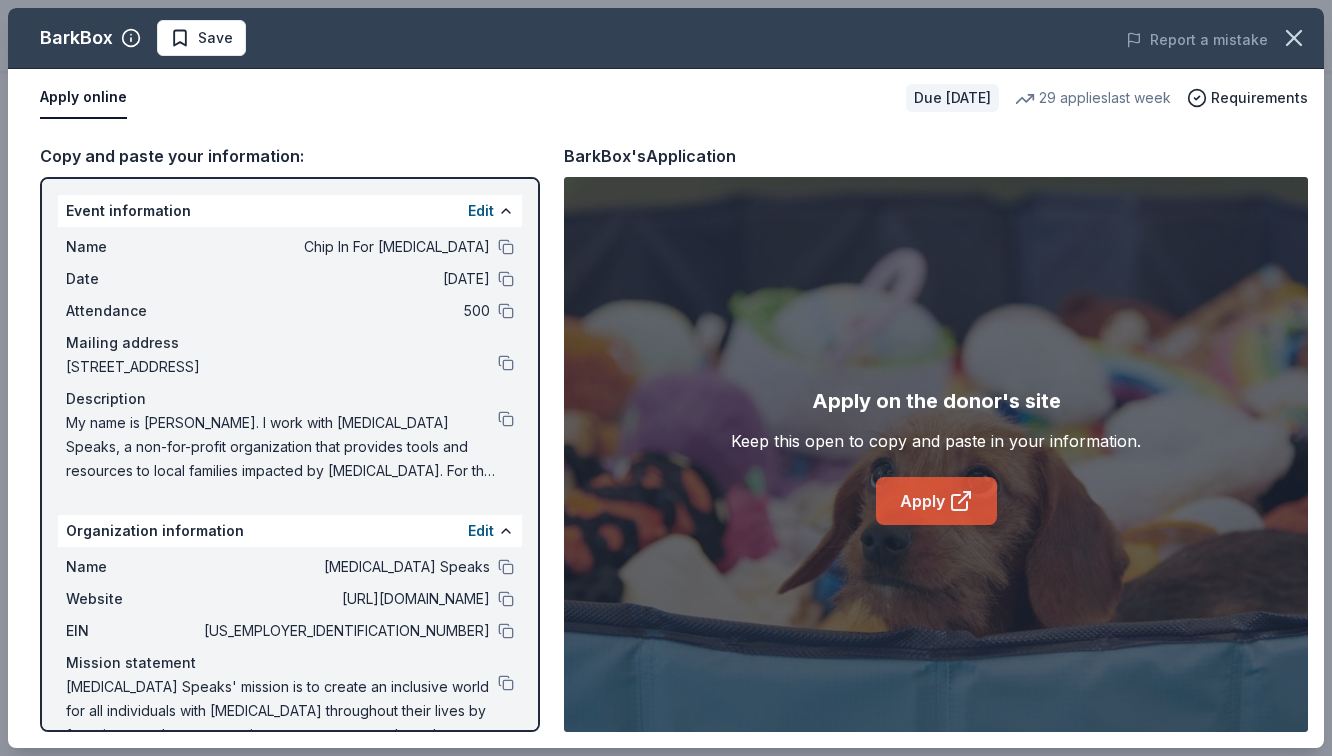 click on "Apply" at bounding box center [936, 501] 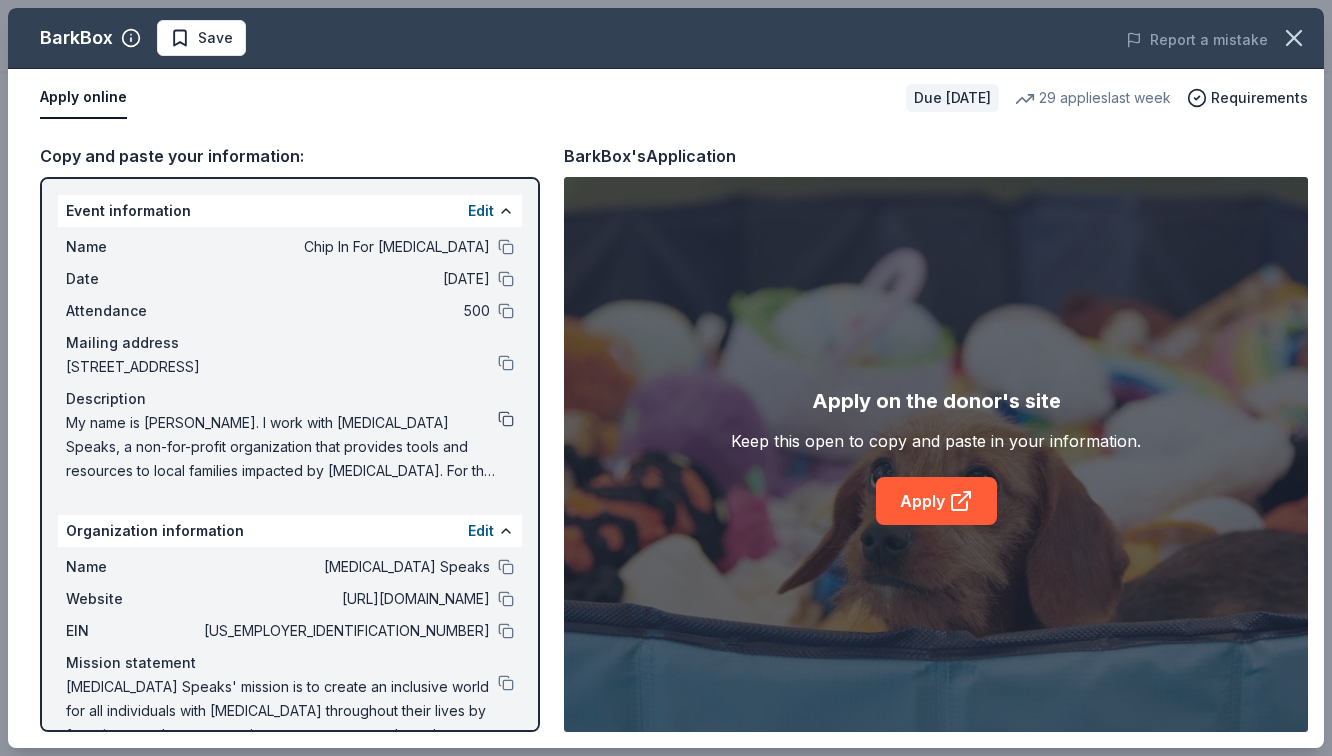 click at bounding box center [506, 419] 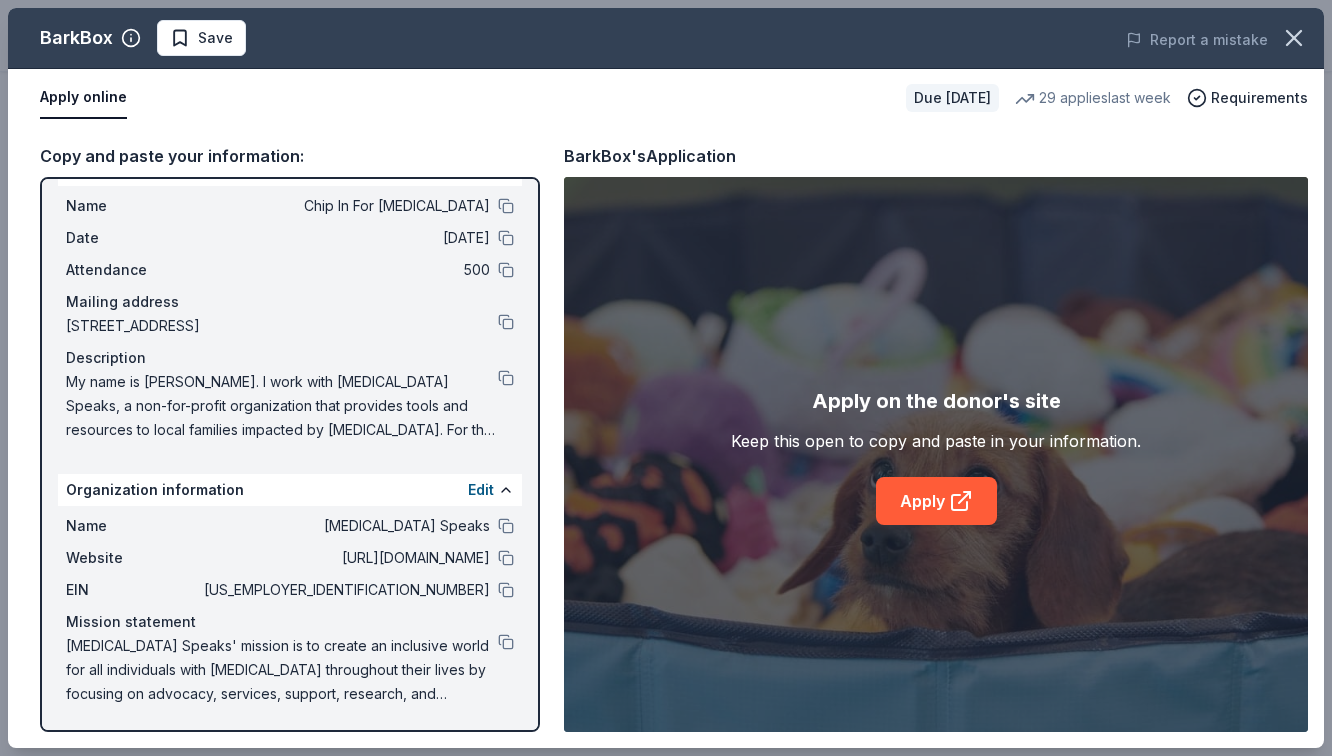 scroll, scrollTop: 41, scrollLeft: 0, axis: vertical 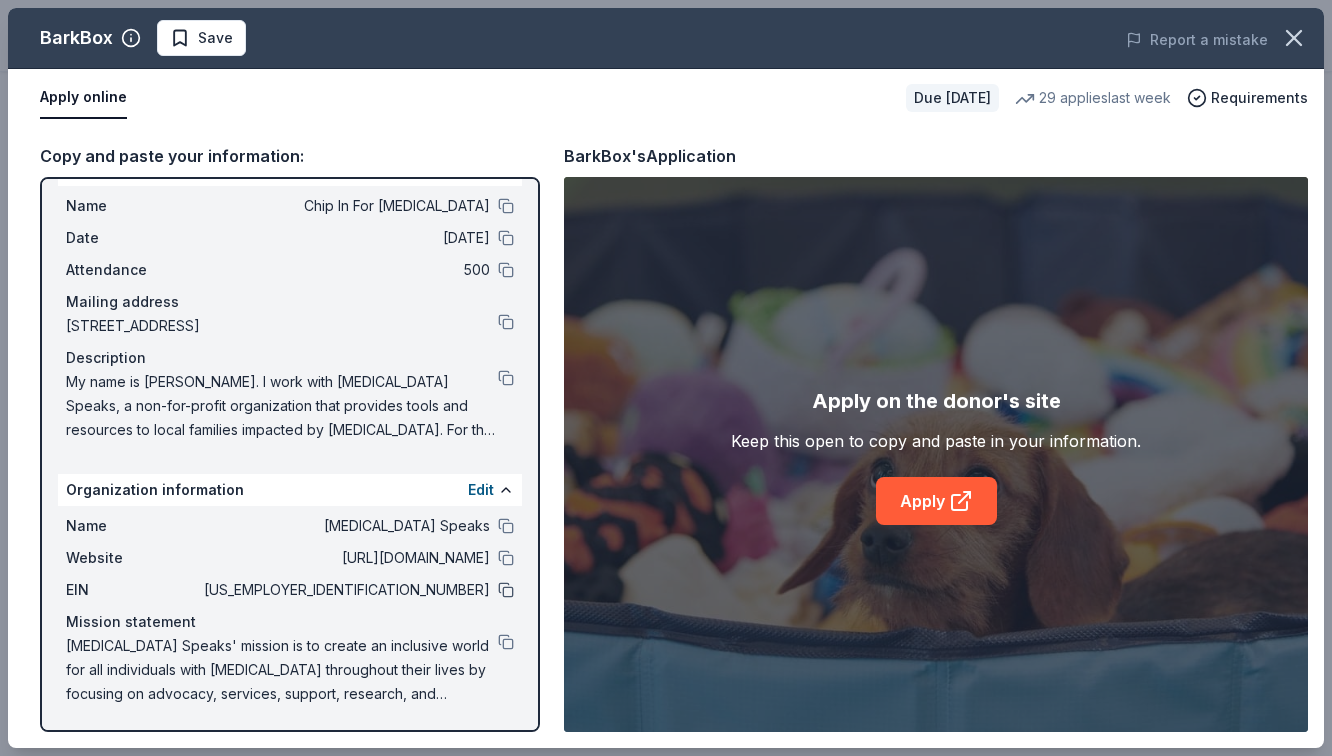click at bounding box center (506, 590) 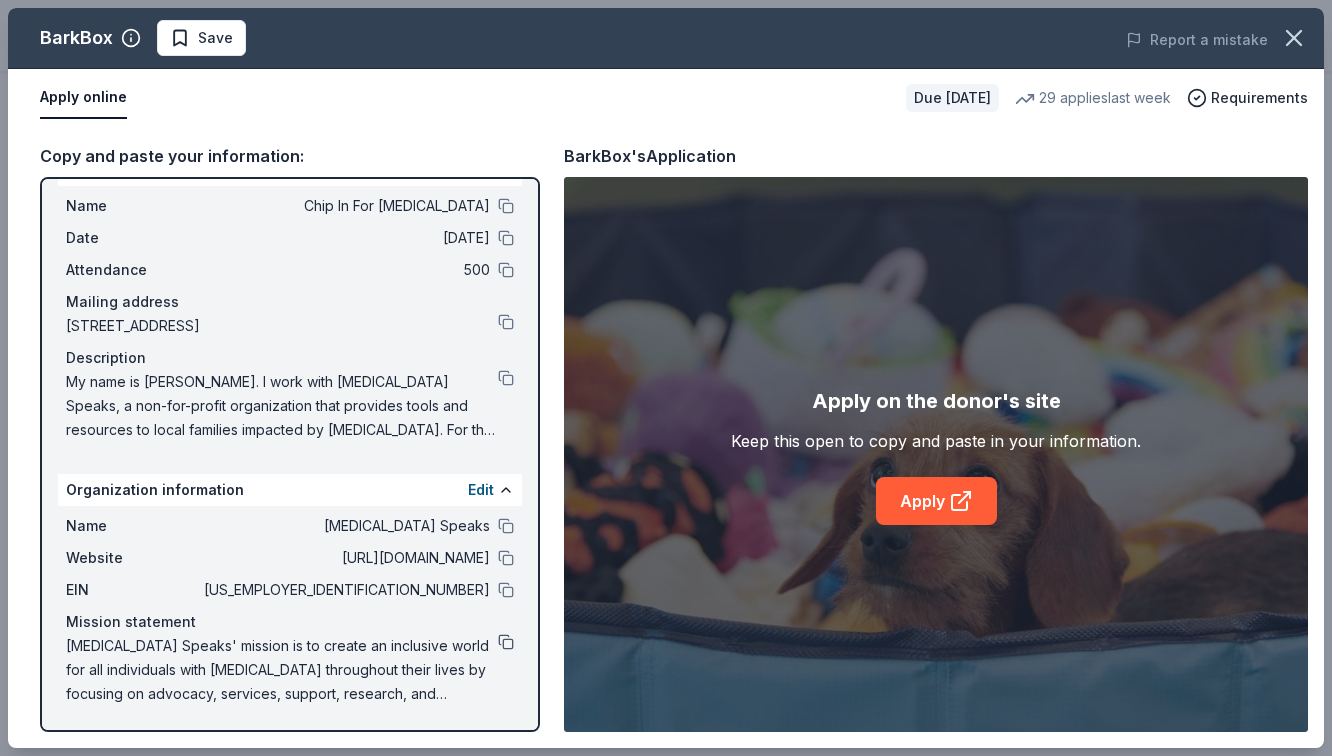 click at bounding box center [506, 642] 